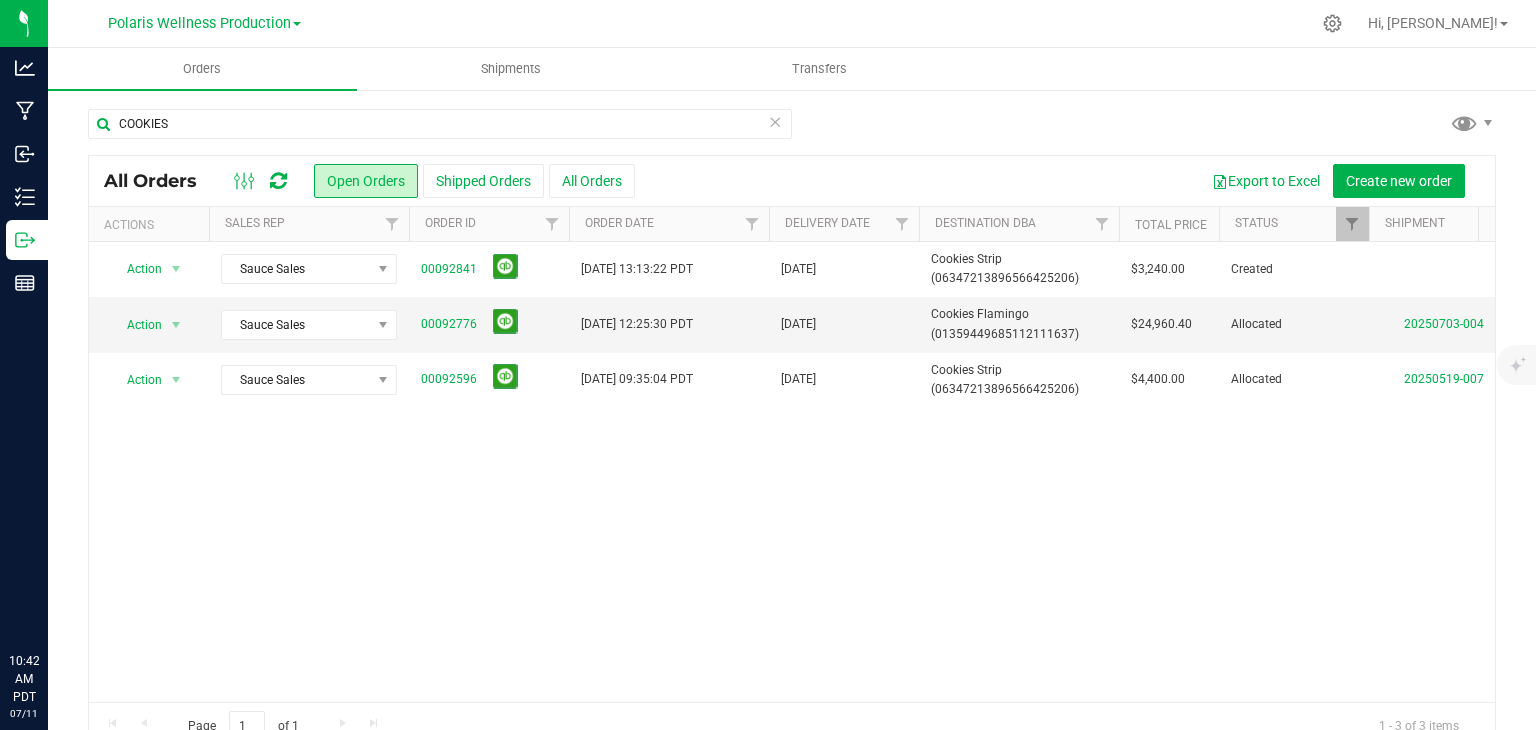 scroll, scrollTop: 0, scrollLeft: 0, axis: both 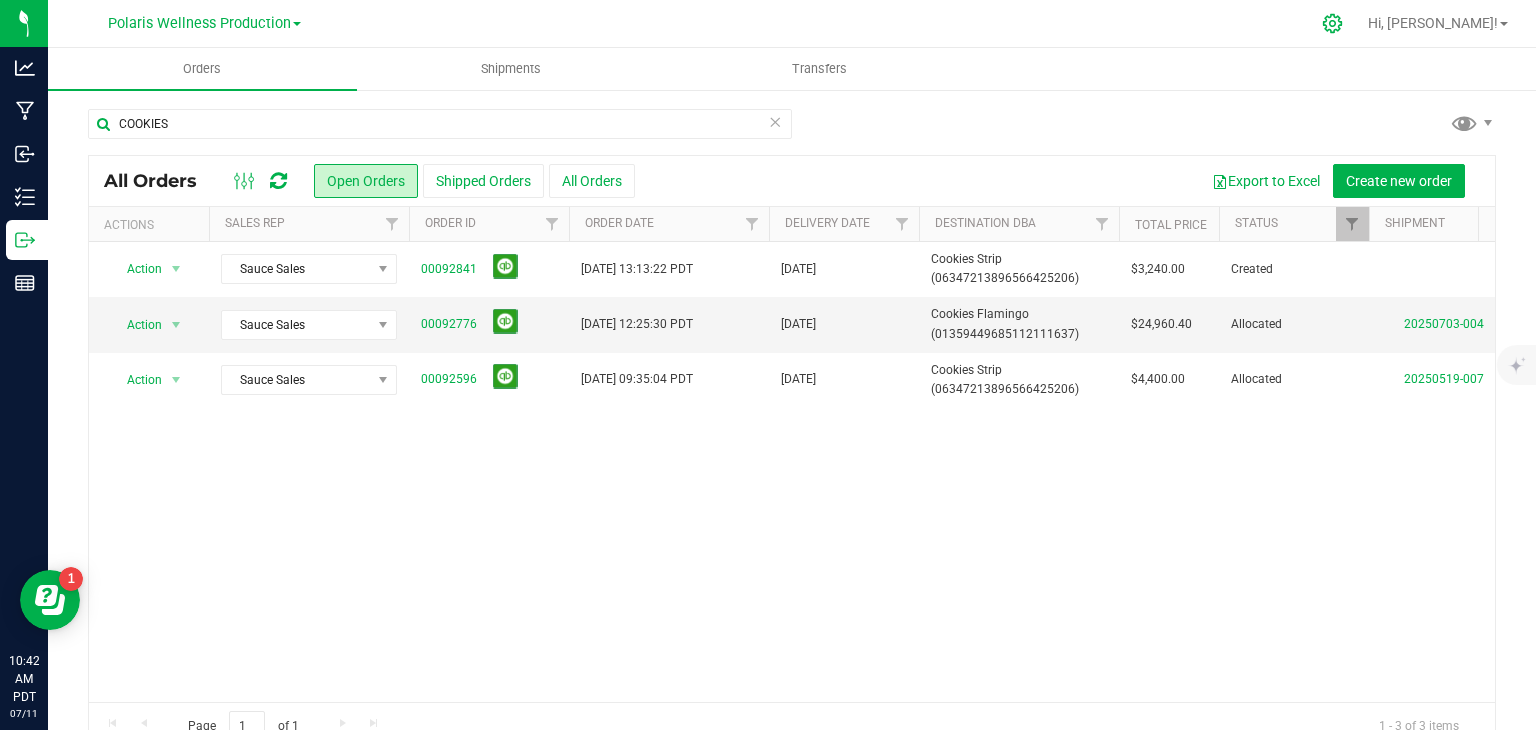 click 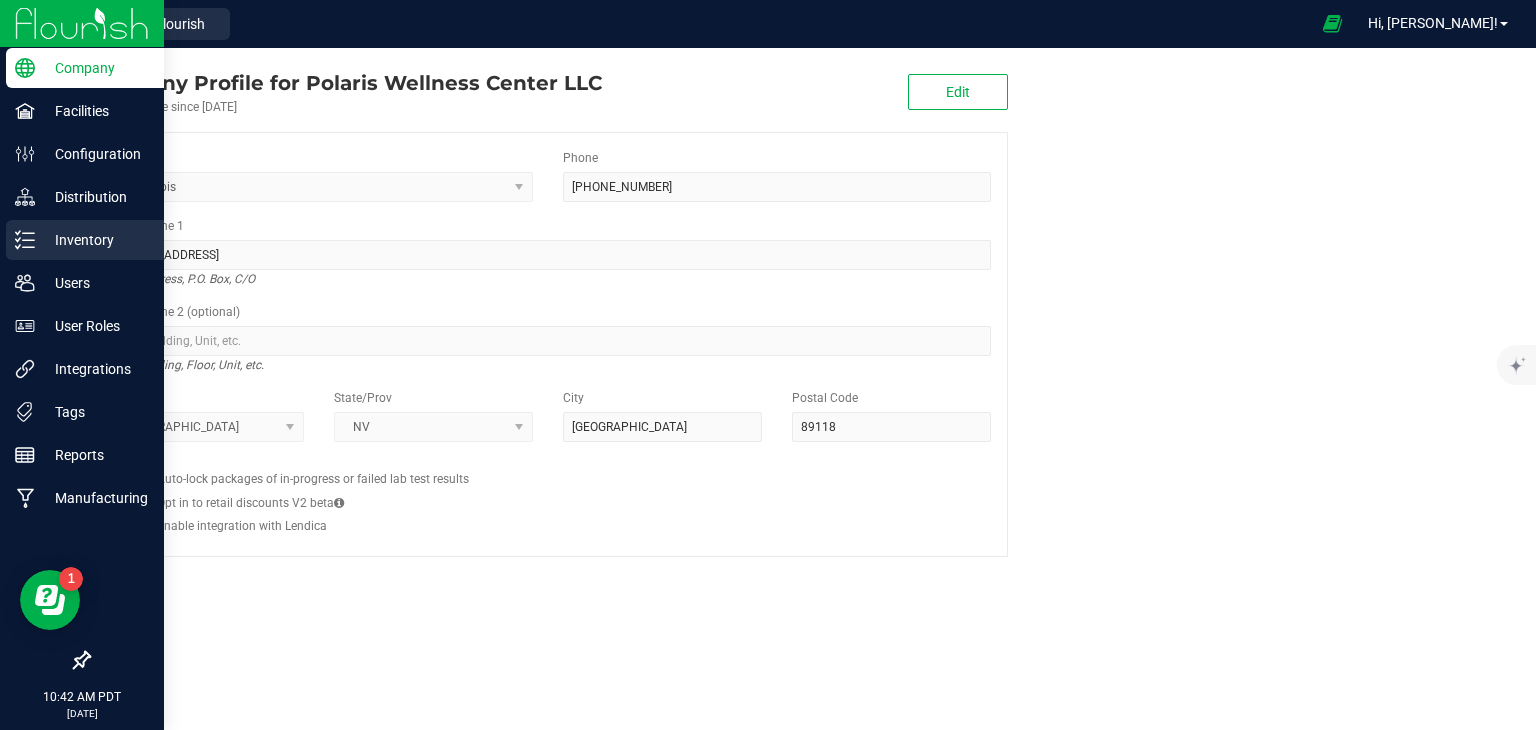click on "Inventory" at bounding box center (95, 240) 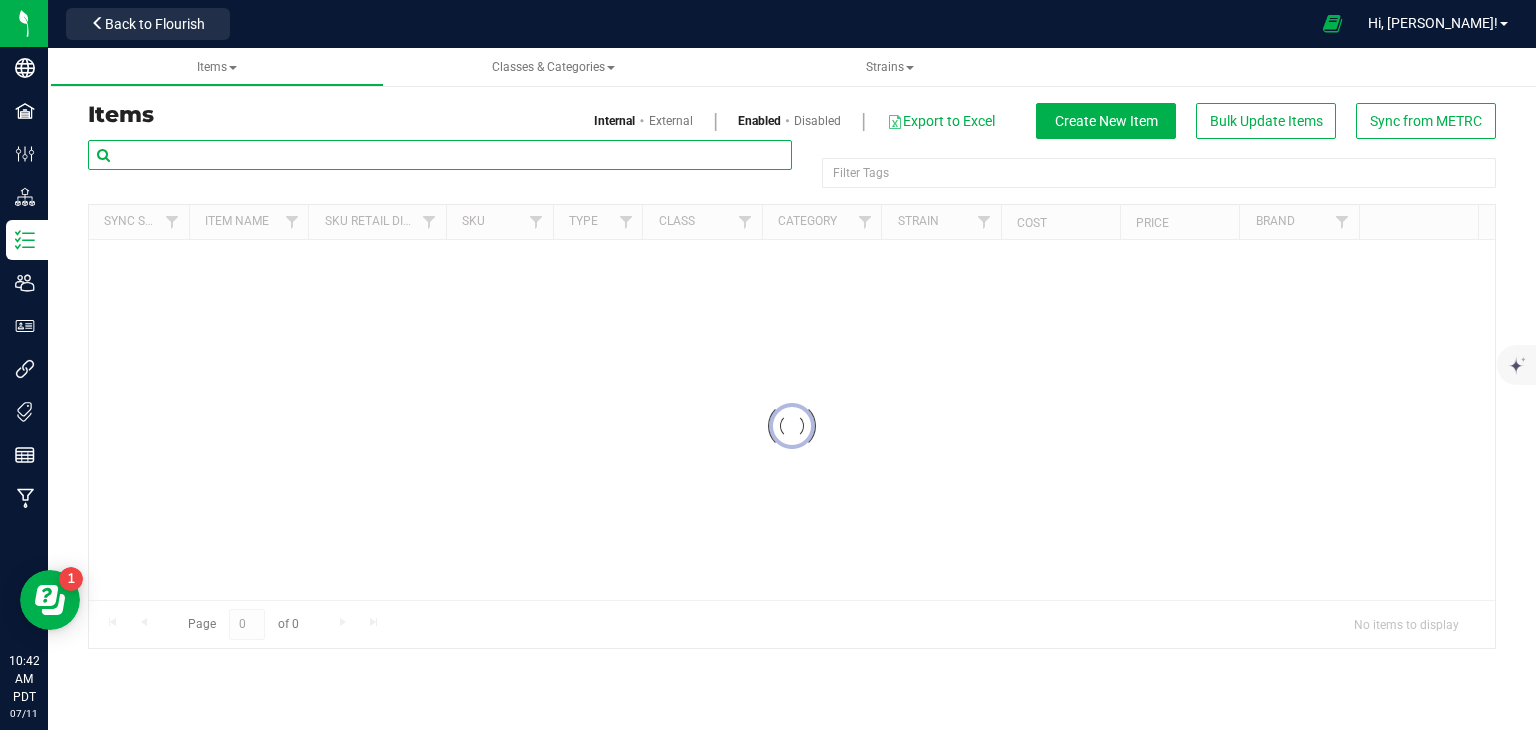 click at bounding box center (440, 155) 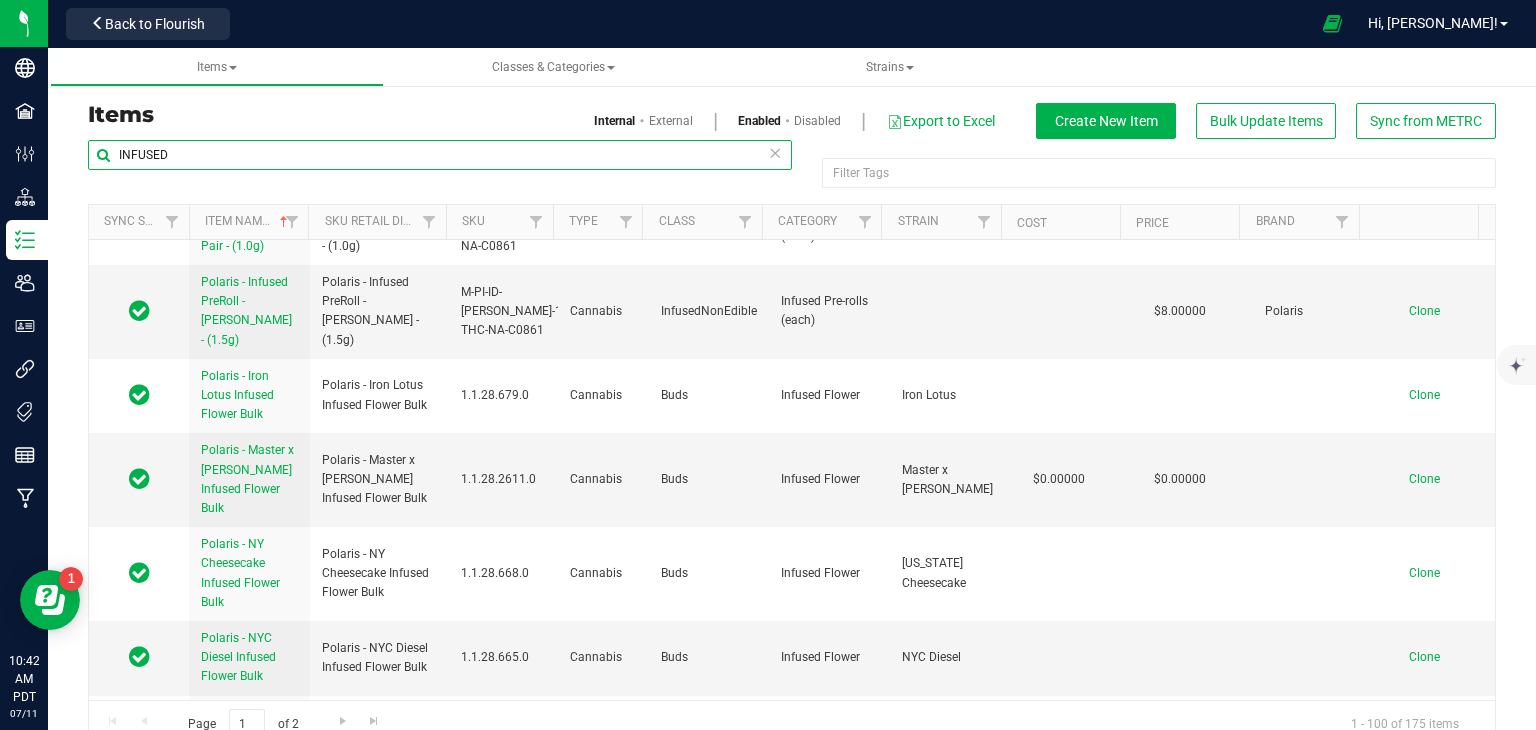 scroll, scrollTop: 8003, scrollLeft: 0, axis: vertical 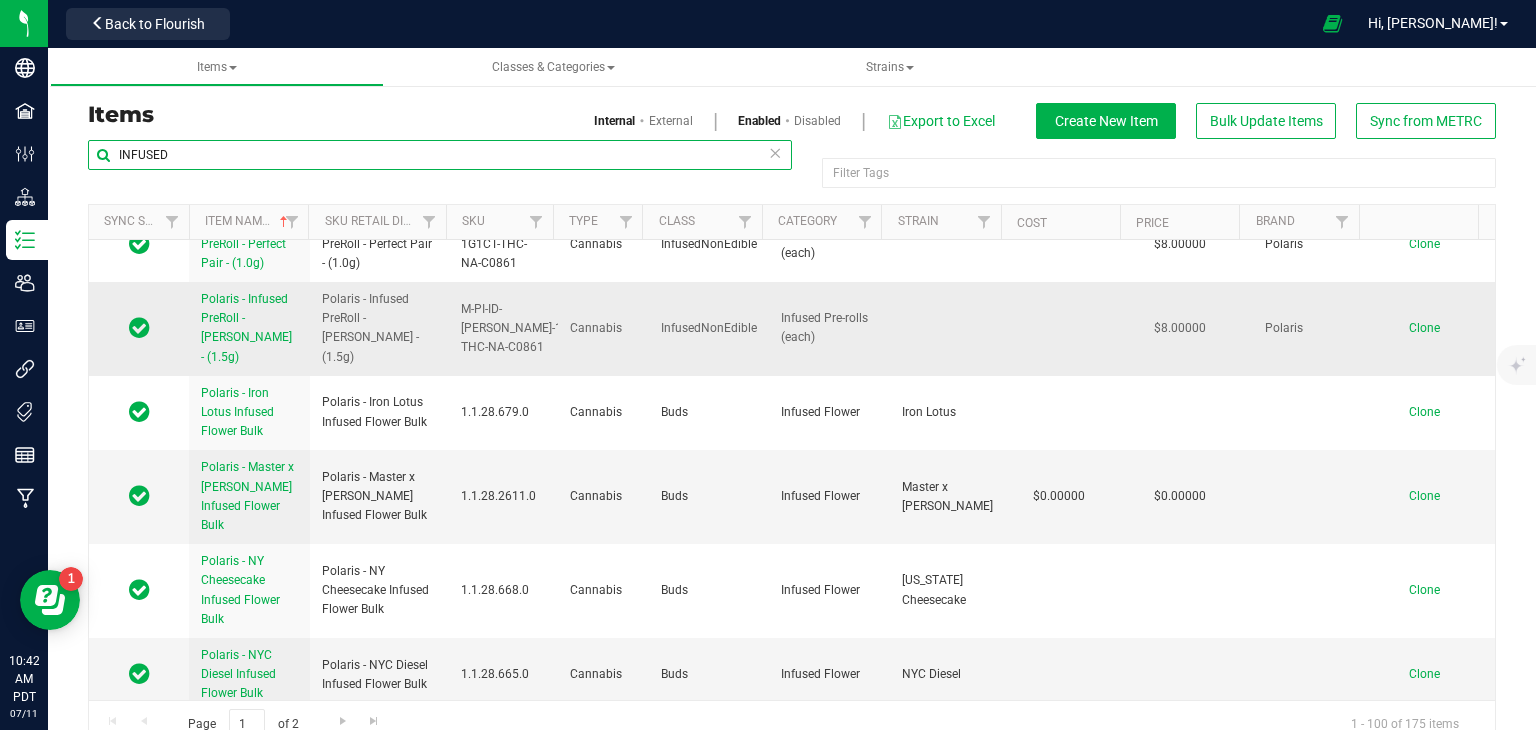 type on "INFUSED" 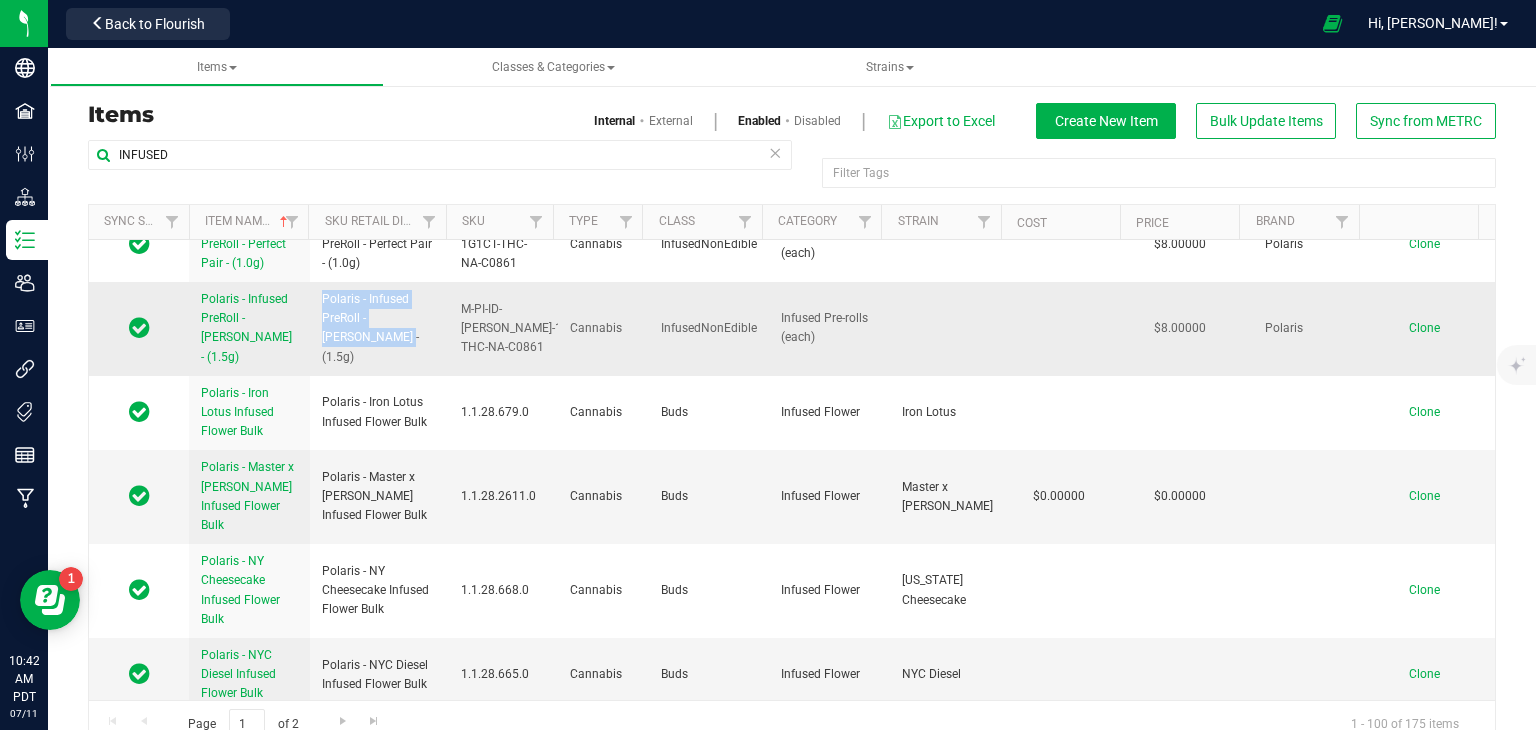 drag, startPoint x: 357, startPoint y: 353, endPoint x: 308, endPoint y: 331, distance: 53.712196 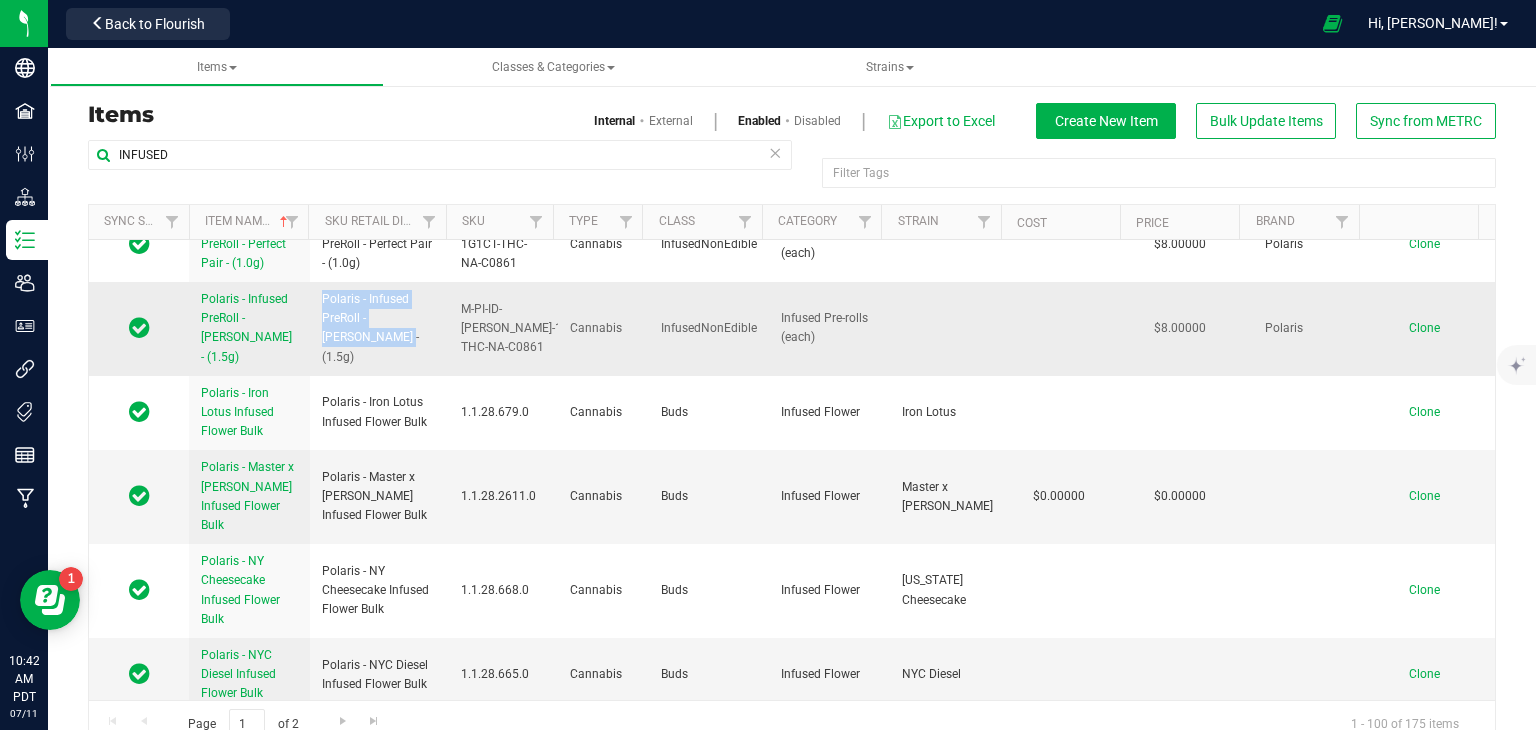 click on "Polaris - Infused PreRoll - [PERSON_NAME] - (1.5g)" at bounding box center [379, 329] 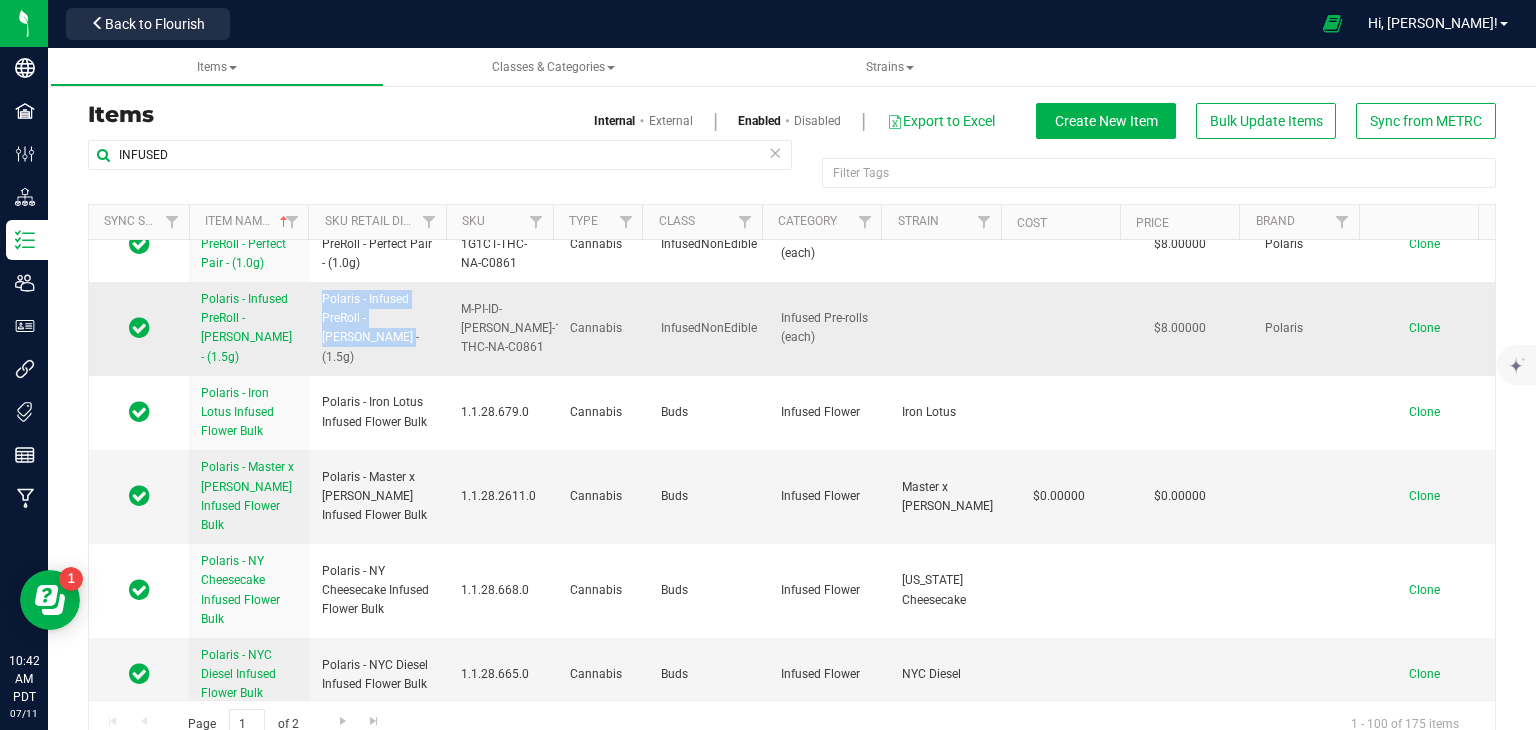 copy on "Polaris - Infused PreRoll - [PERSON_NAME] - (1.5g)" 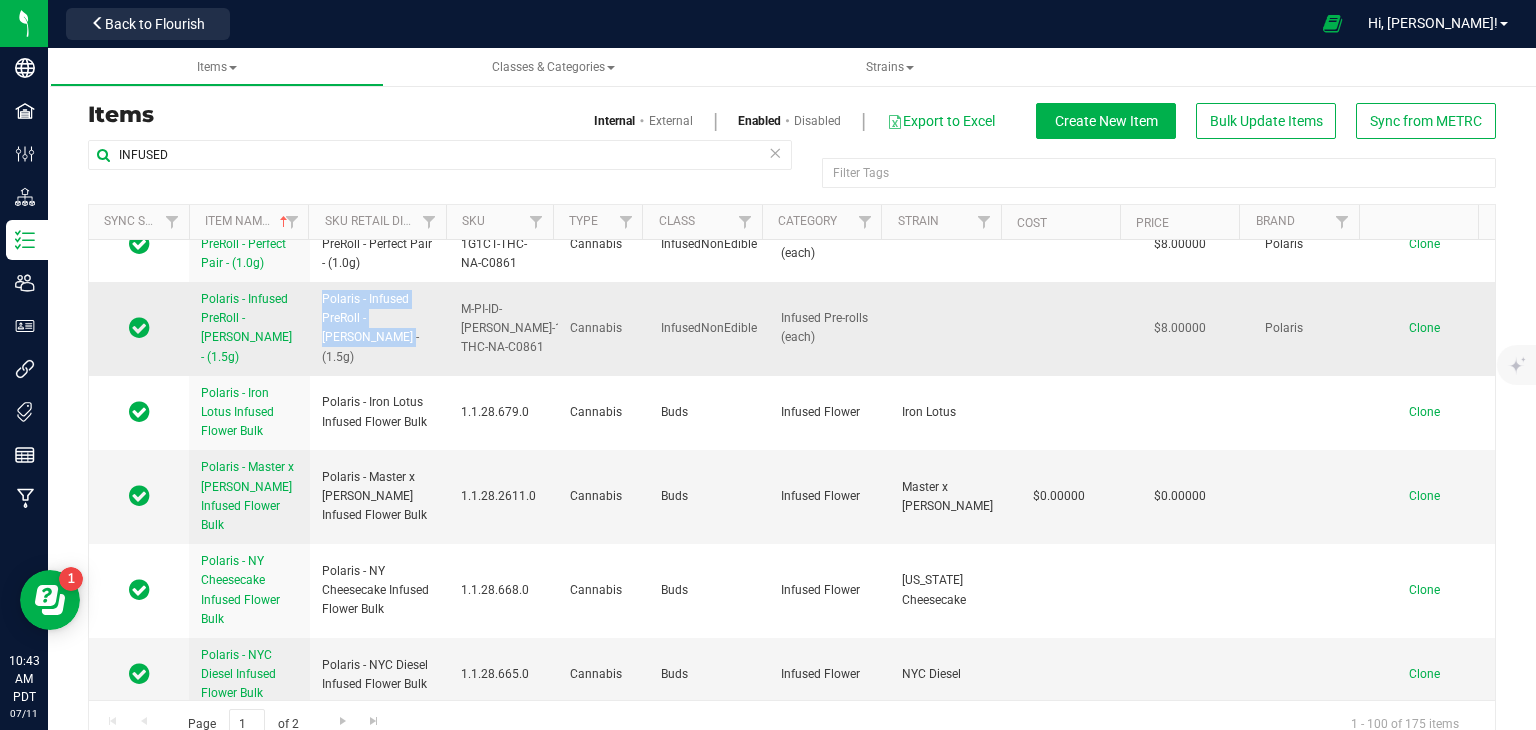 click on "Clone" at bounding box center (1424, 328) 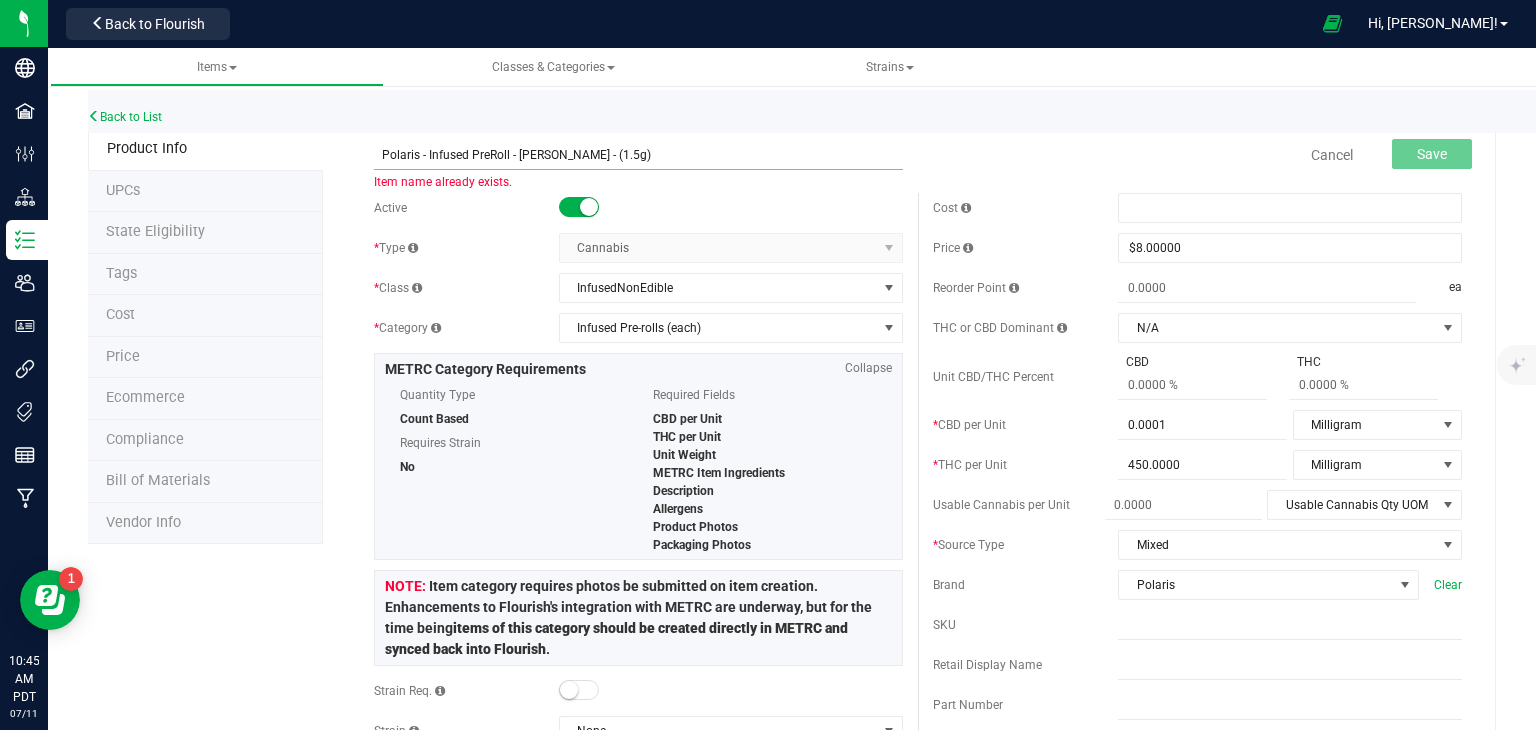 click on "Polaris - Infused PreRoll - [PERSON_NAME] - (1.5g)" at bounding box center (638, 155) 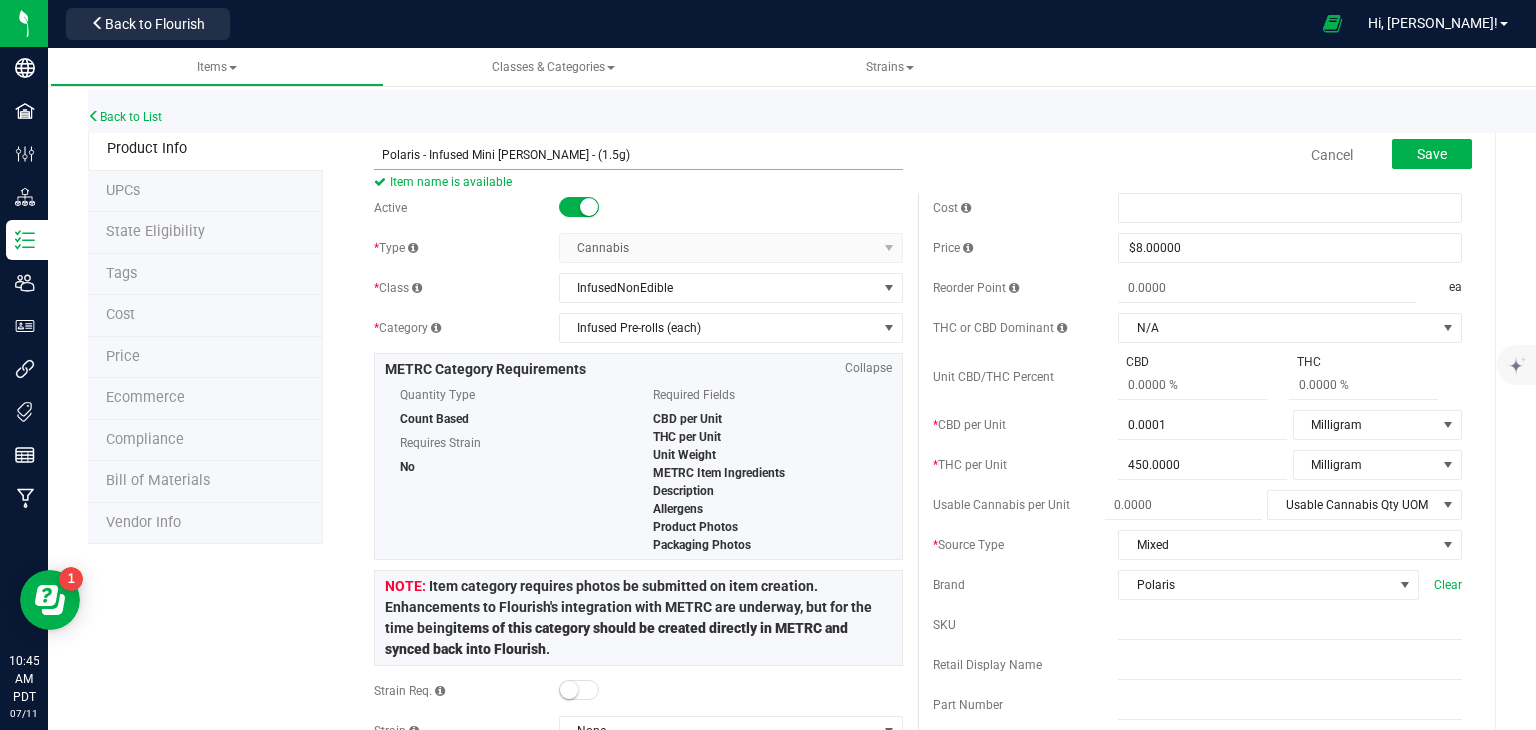 click on "Polaris - Infused Mini [PERSON_NAME] - (1.5g)" at bounding box center (638, 155) 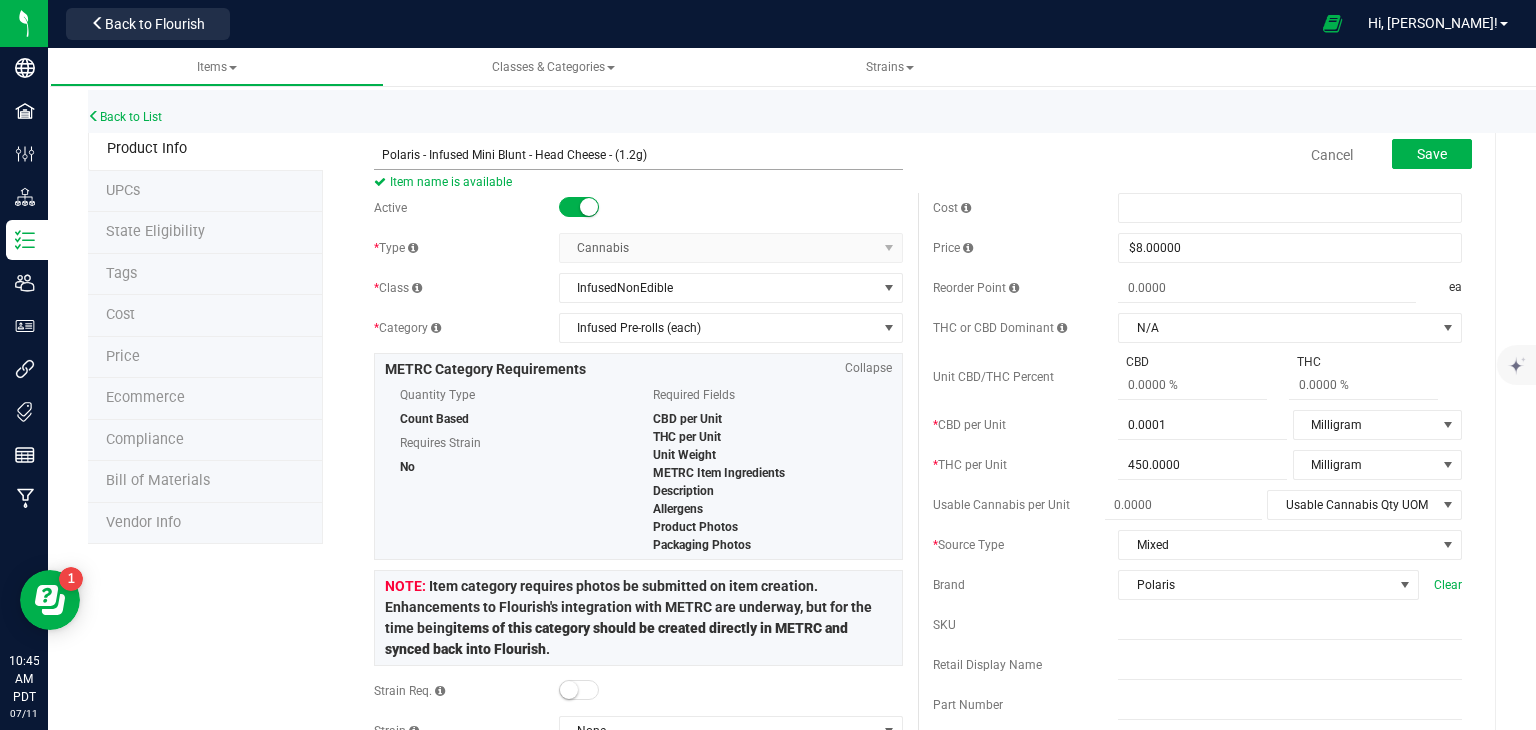 click on "Polaris - Infused Mini Blunt - Head Cheese - (1.2g)" at bounding box center [638, 155] 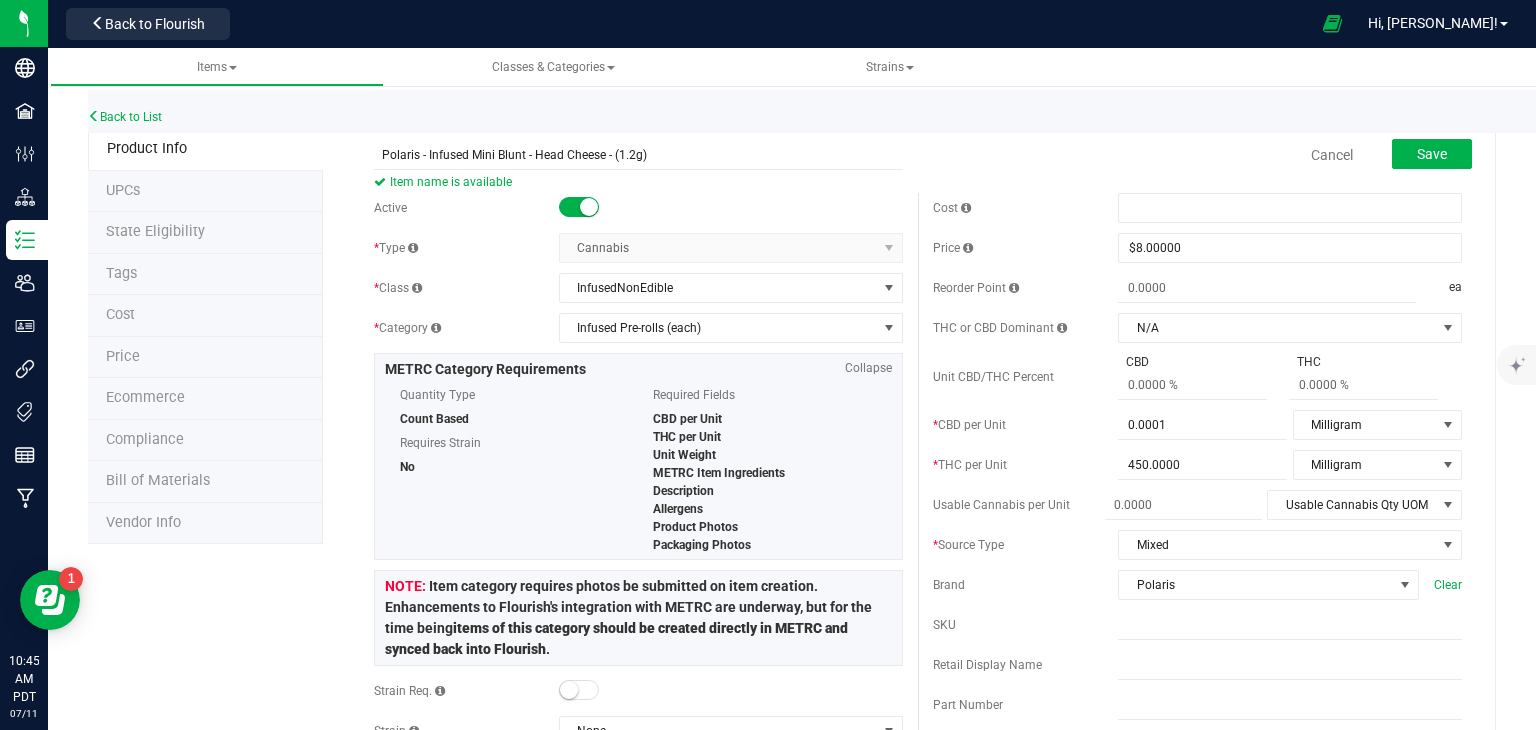 drag, startPoint x: 651, startPoint y: 156, endPoint x: 360, endPoint y: 160, distance: 291.0275 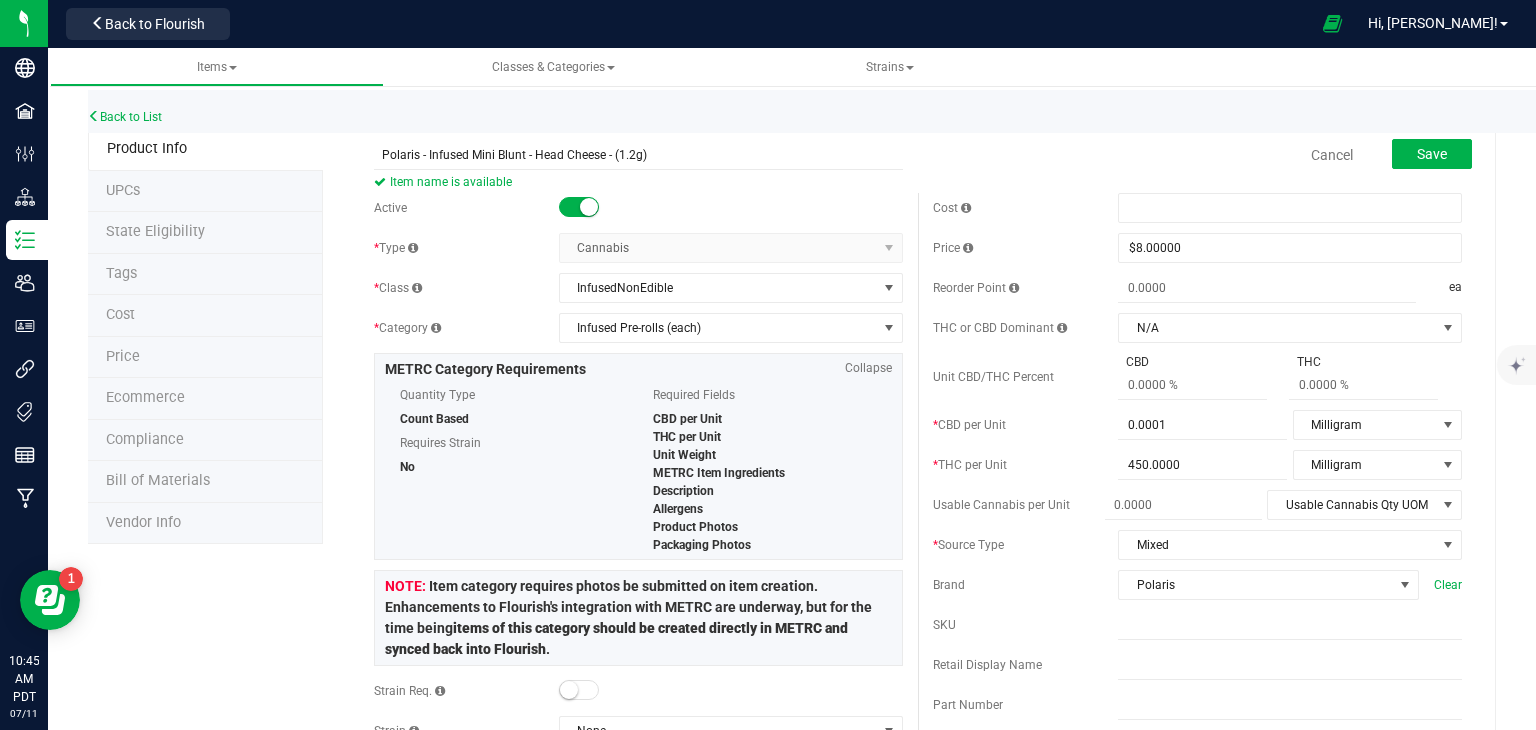 click on "Polaris - Infused Mini Blunt - Head Cheese - (1.2g)
Item name is available
Cancel
Save" at bounding box center (918, 155) 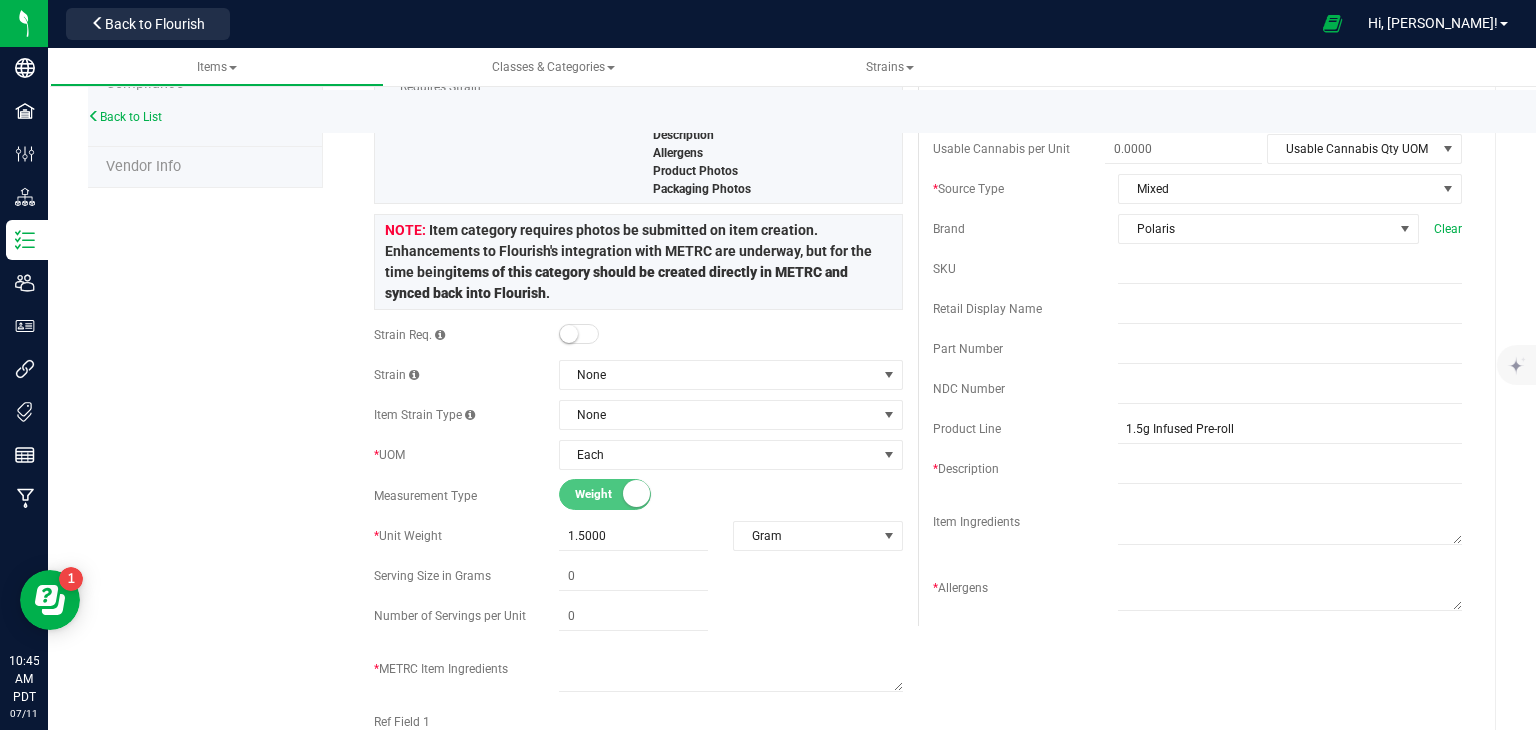 scroll, scrollTop: 358, scrollLeft: 0, axis: vertical 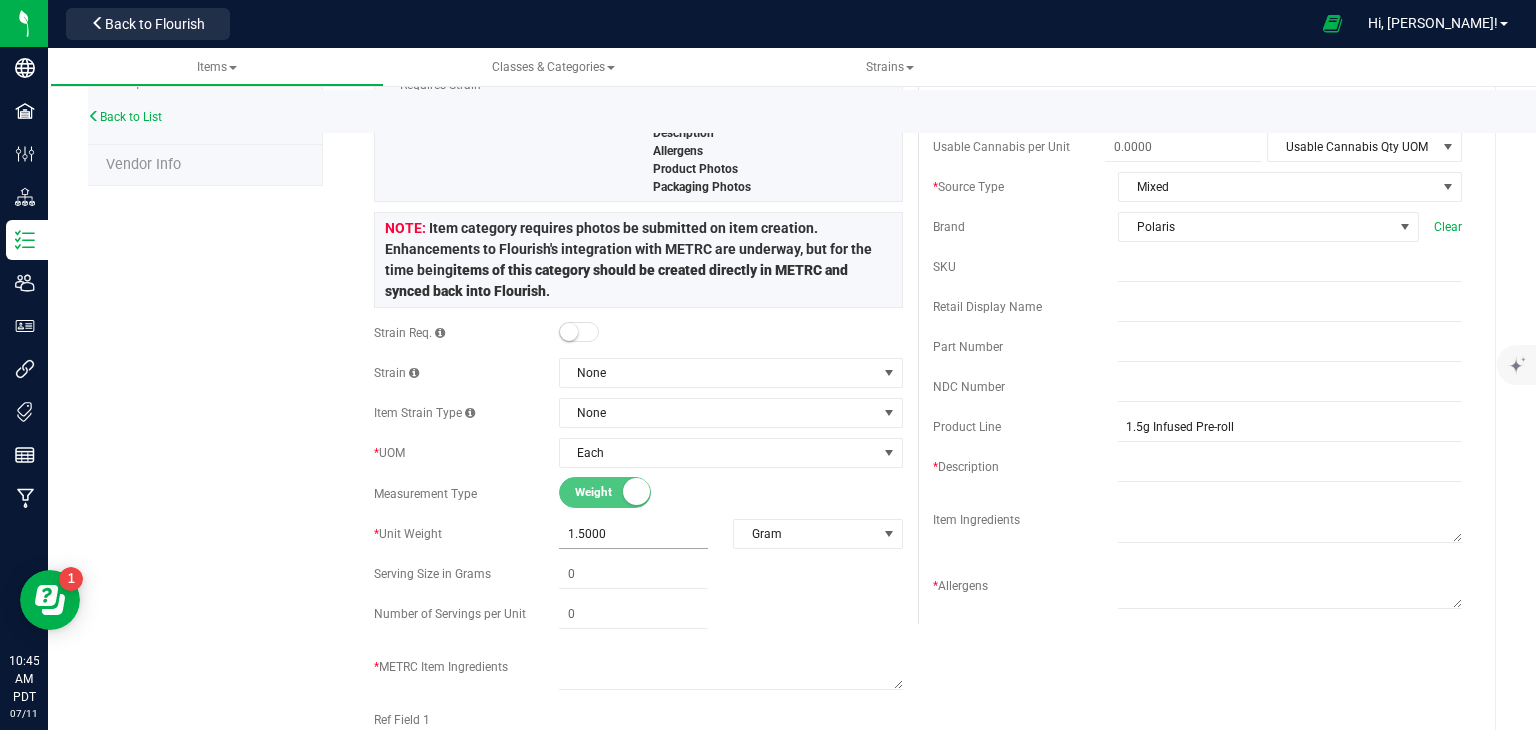 type on "Polaris - Infused Mini Blunt - Head Cheese - (1.2g)" 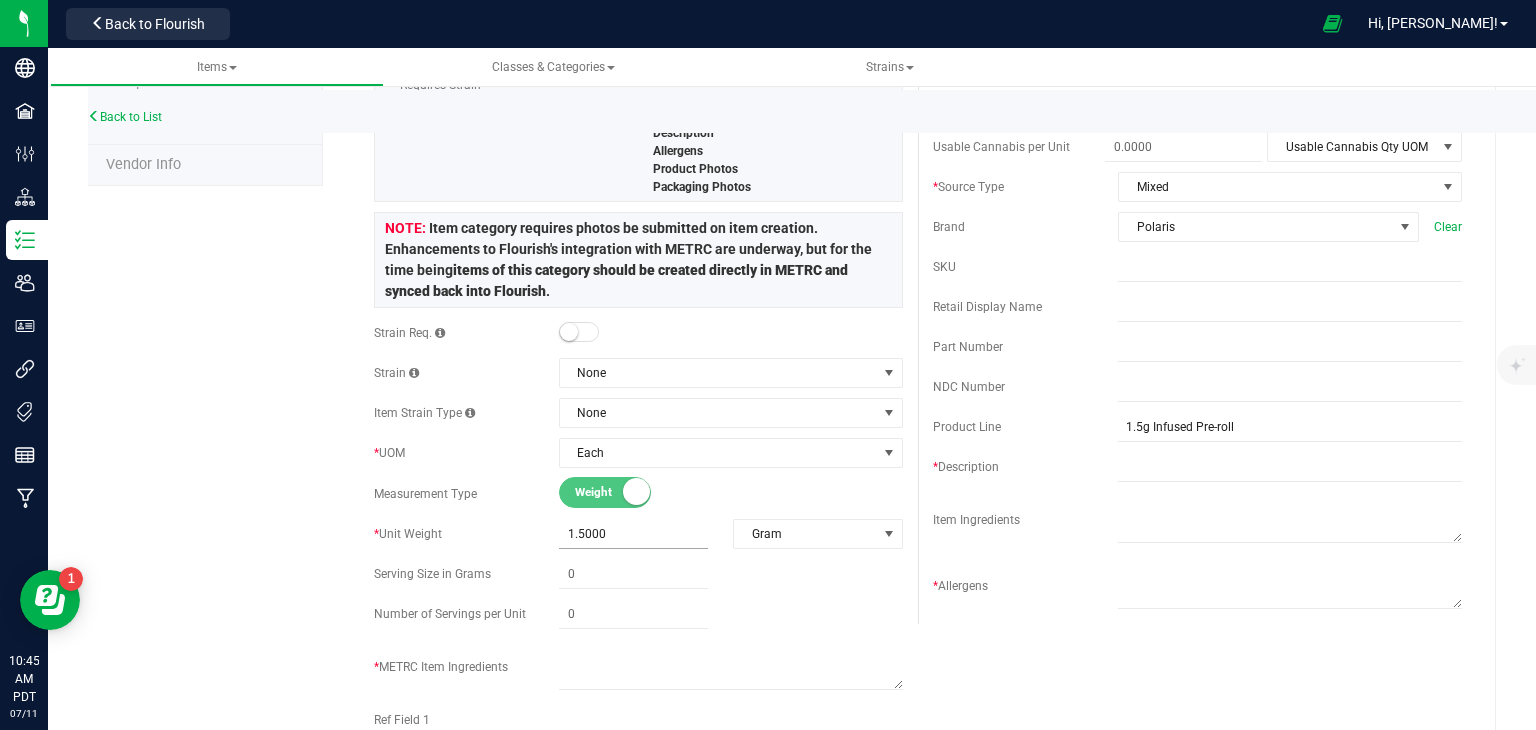 click on "1.5000 1.5" at bounding box center [633, 534] 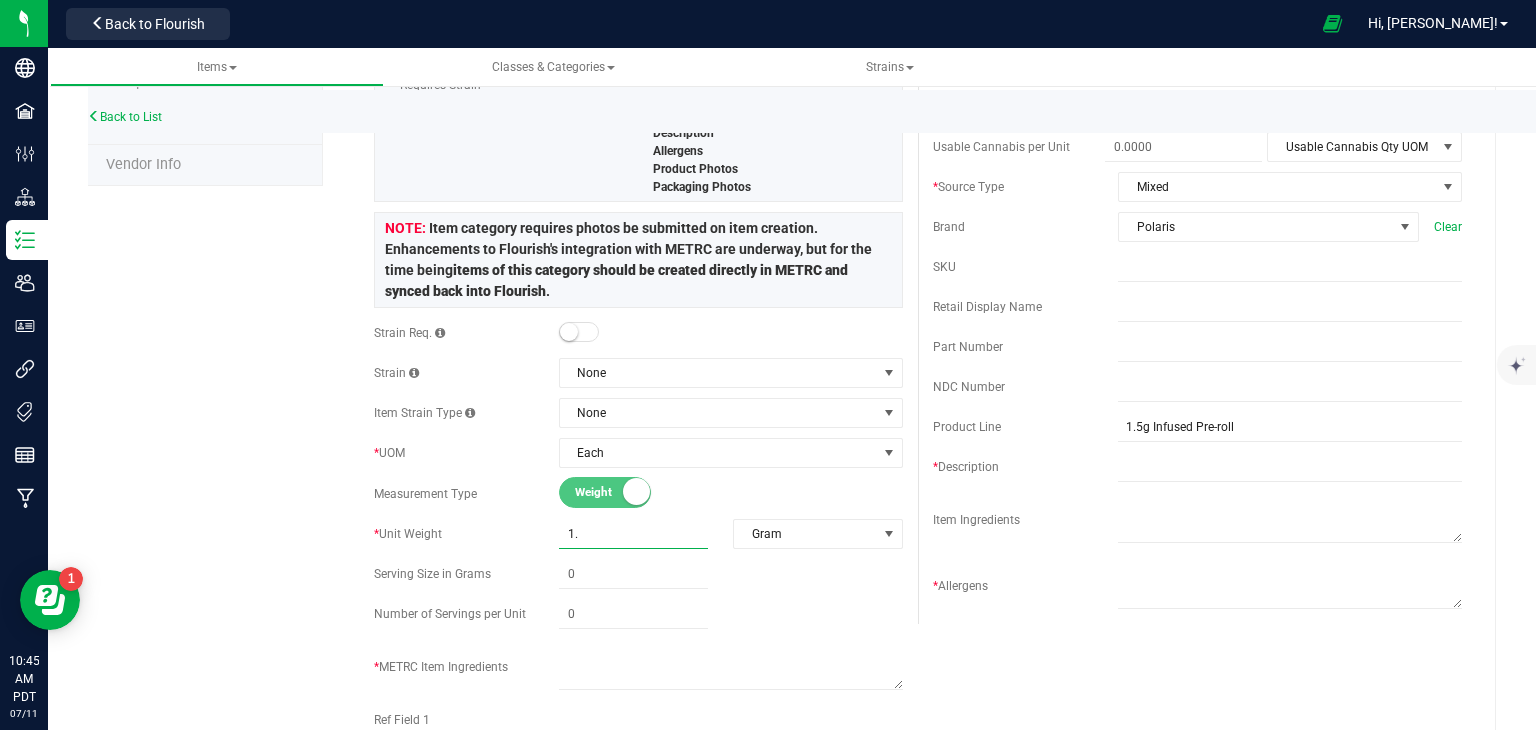 type on "1.2" 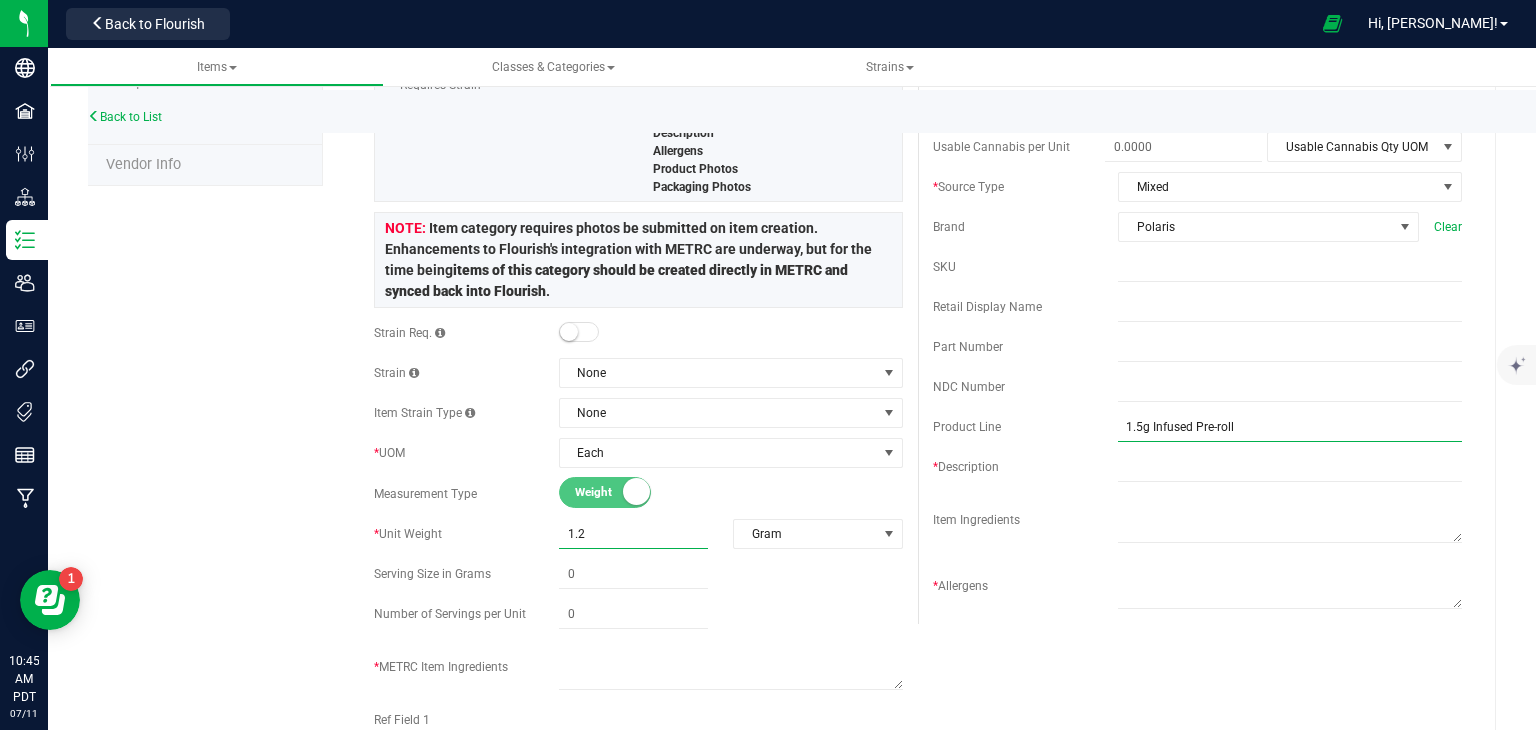 type on "1.2000" 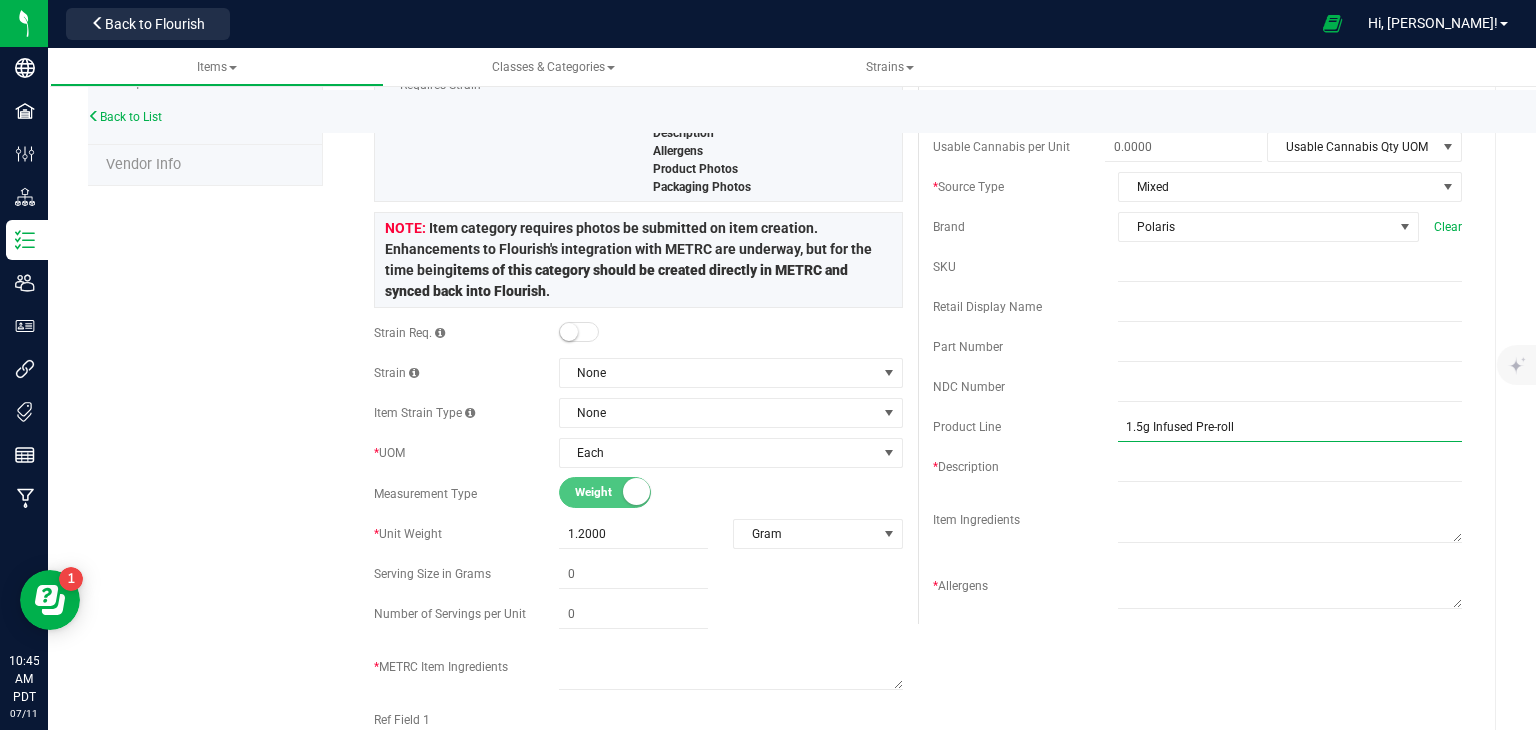 drag, startPoint x: 1241, startPoint y: 424, endPoint x: 970, endPoint y: 432, distance: 271.11804 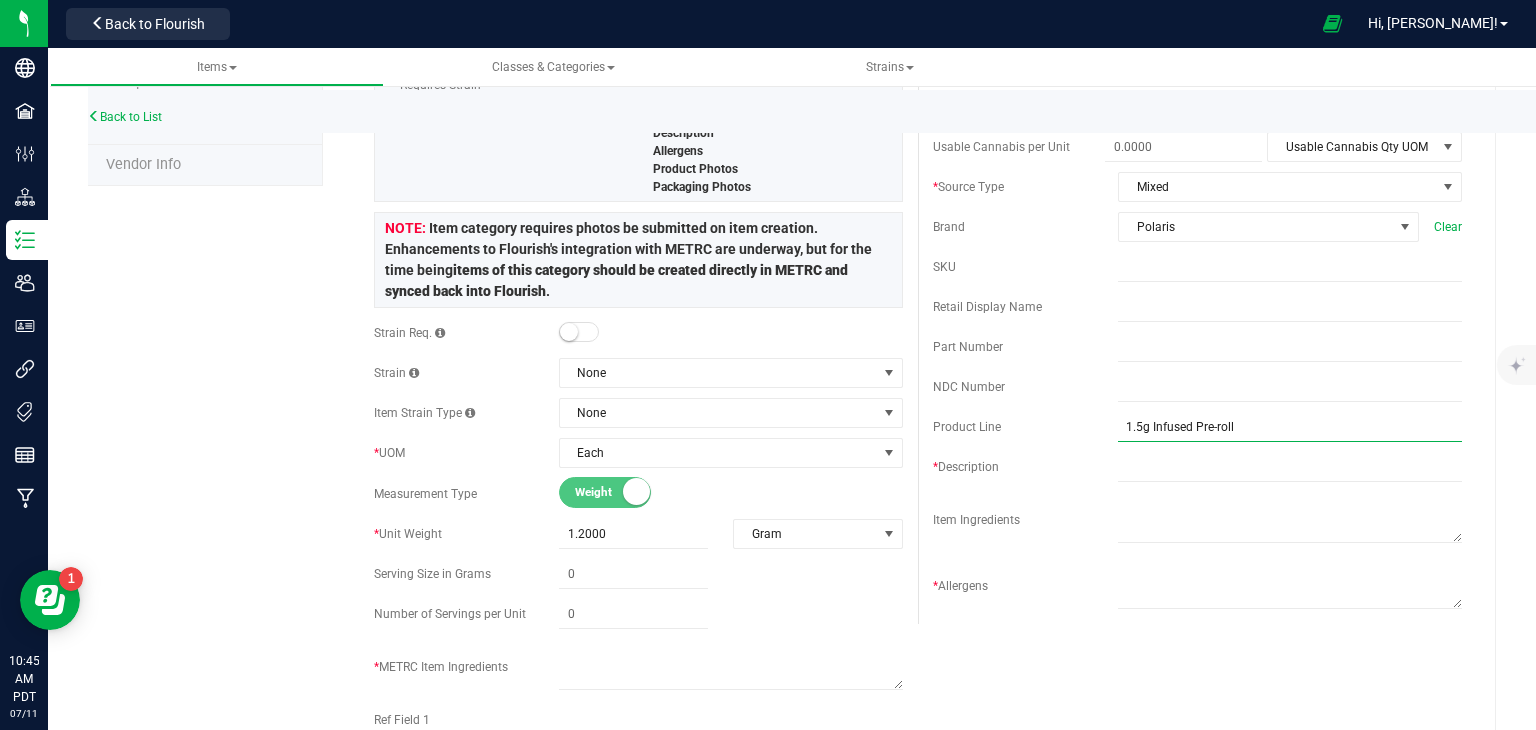 click on "Product Line
1.5g Infused Pre-roll" at bounding box center (1197, 427) 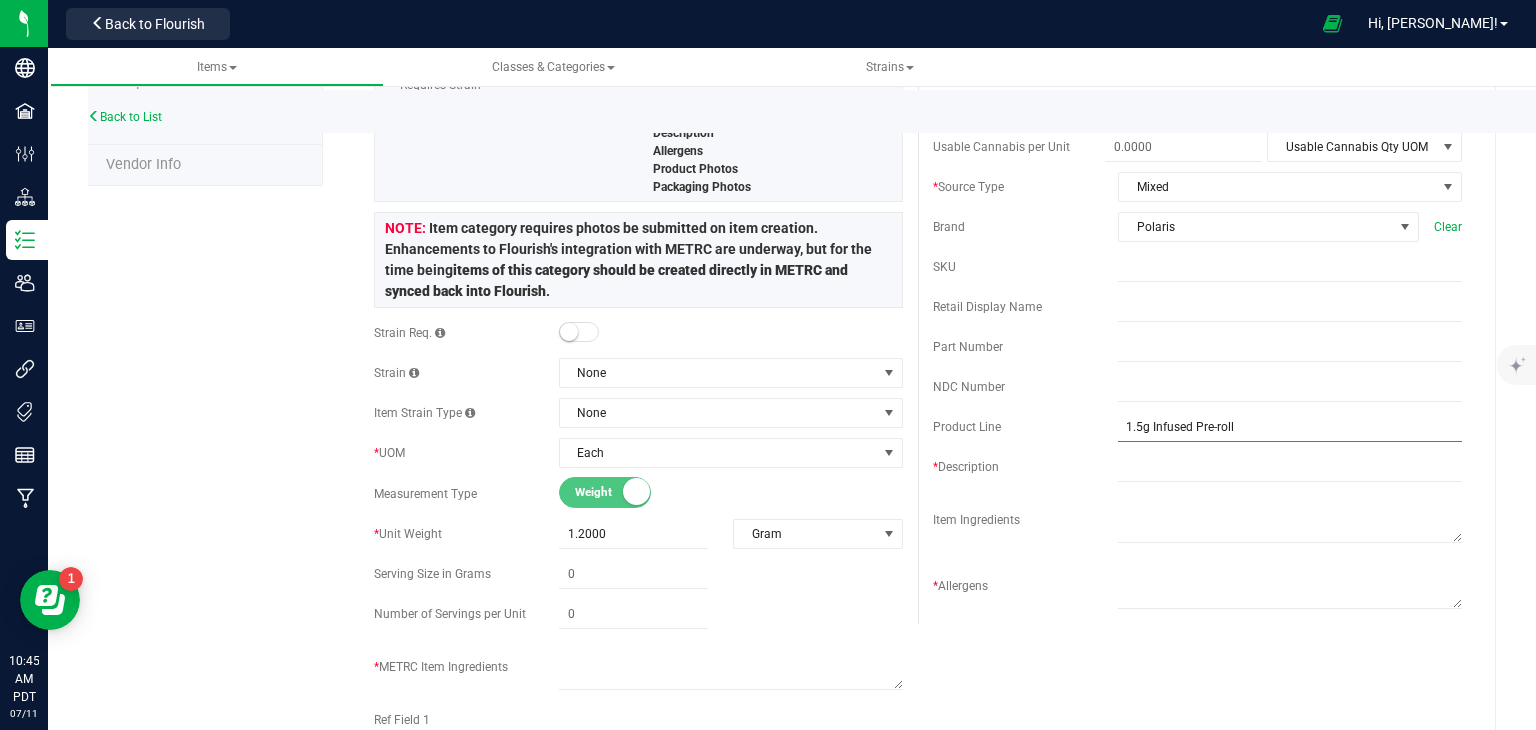 paste on "Polaris - Infused Mini Blunt - Head Cheese - (1.2g)" 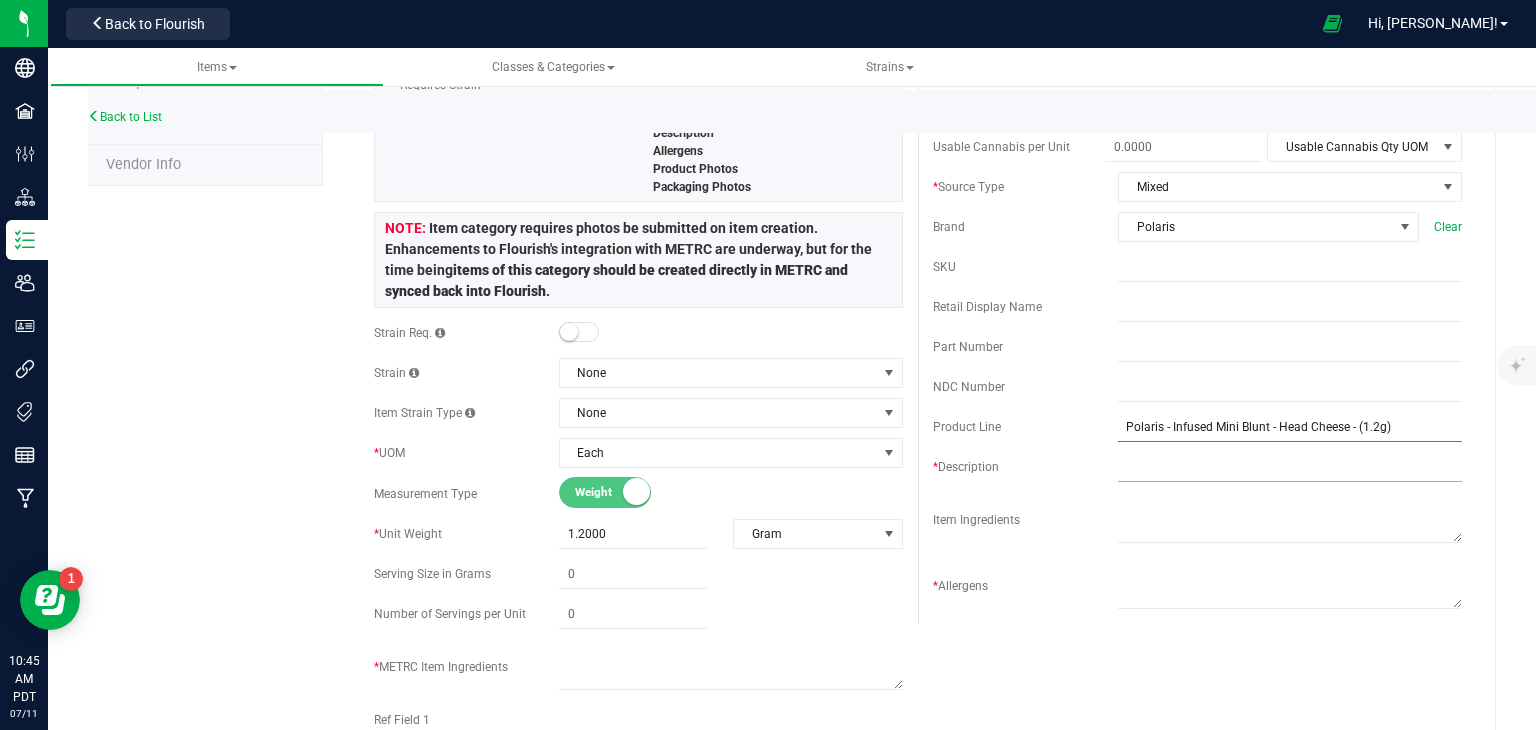 type on "Polaris - Infused Mini Blunt - Head Cheese - (1.2g)" 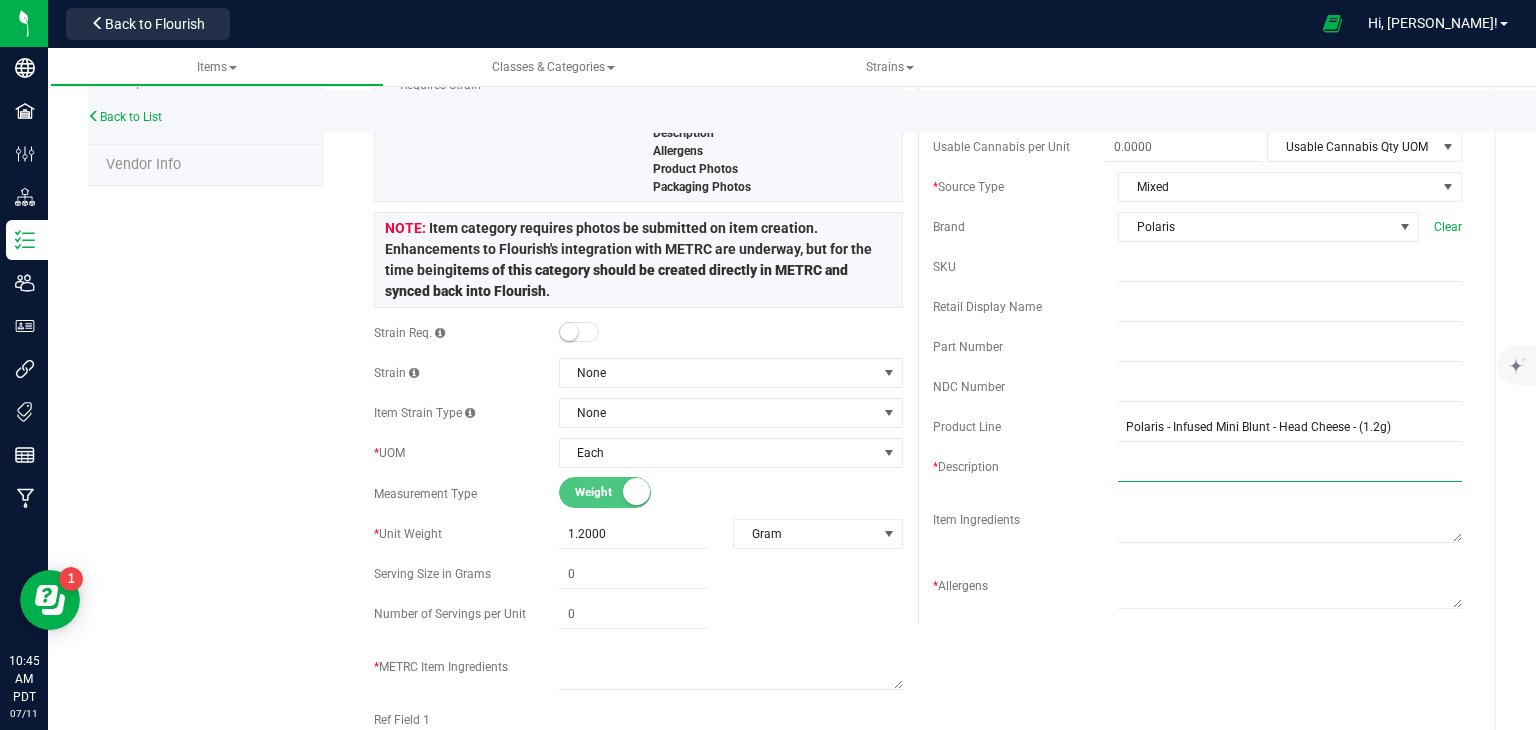 click at bounding box center (1290, 467) 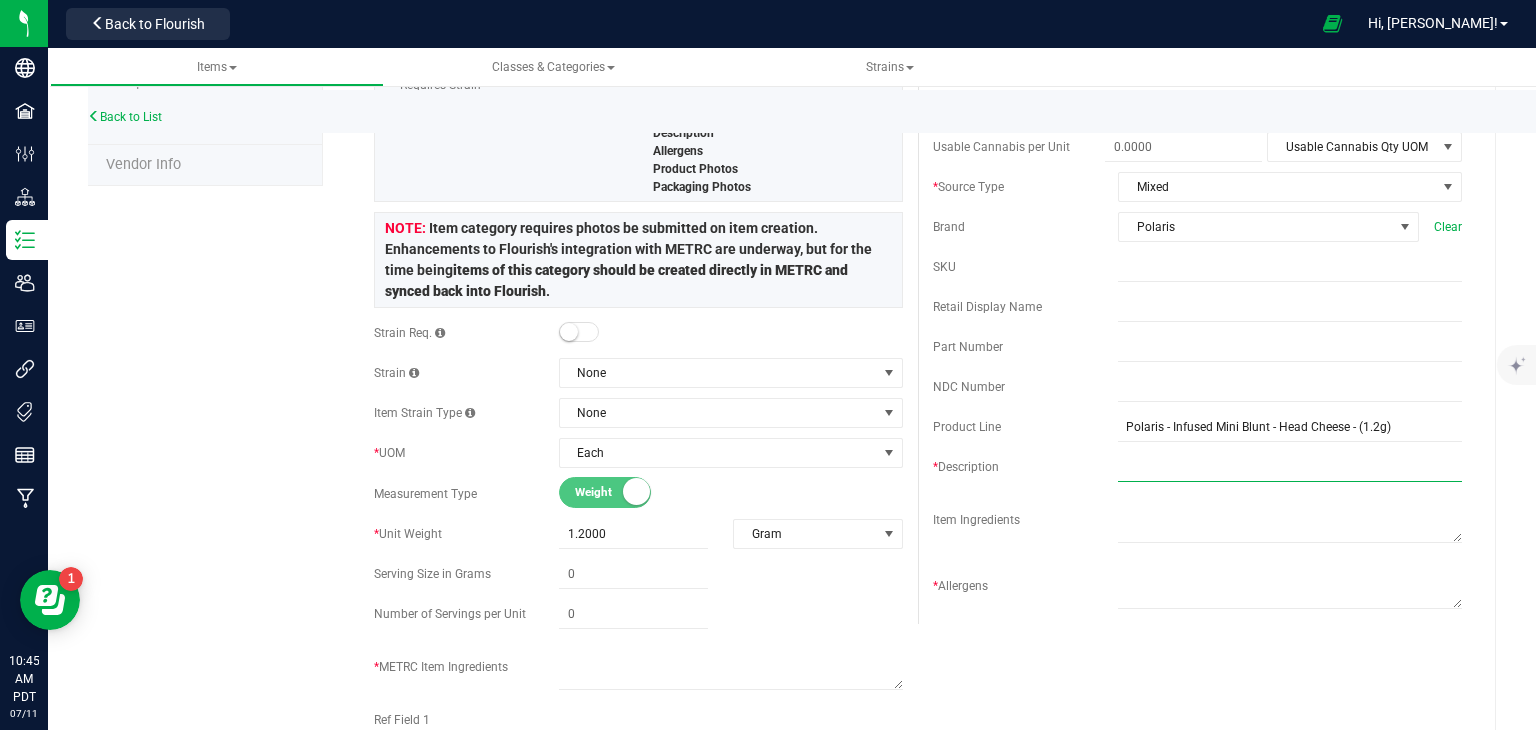 paste on "Polaris - Infused Mini Blunt - Head Cheese - (1.2g)" 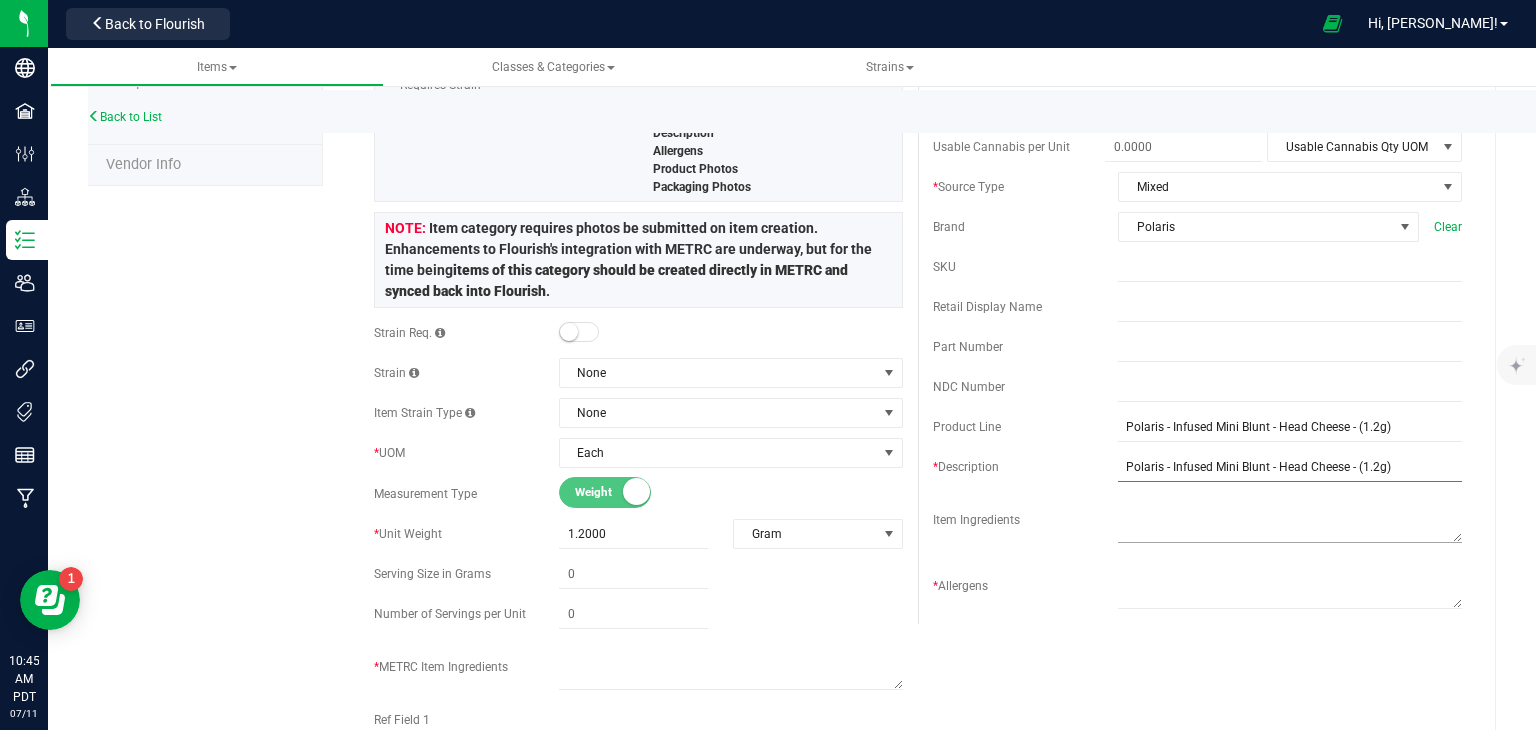 type on "Polaris - Infused Mini Blunt - Head Cheese - (1.2g)" 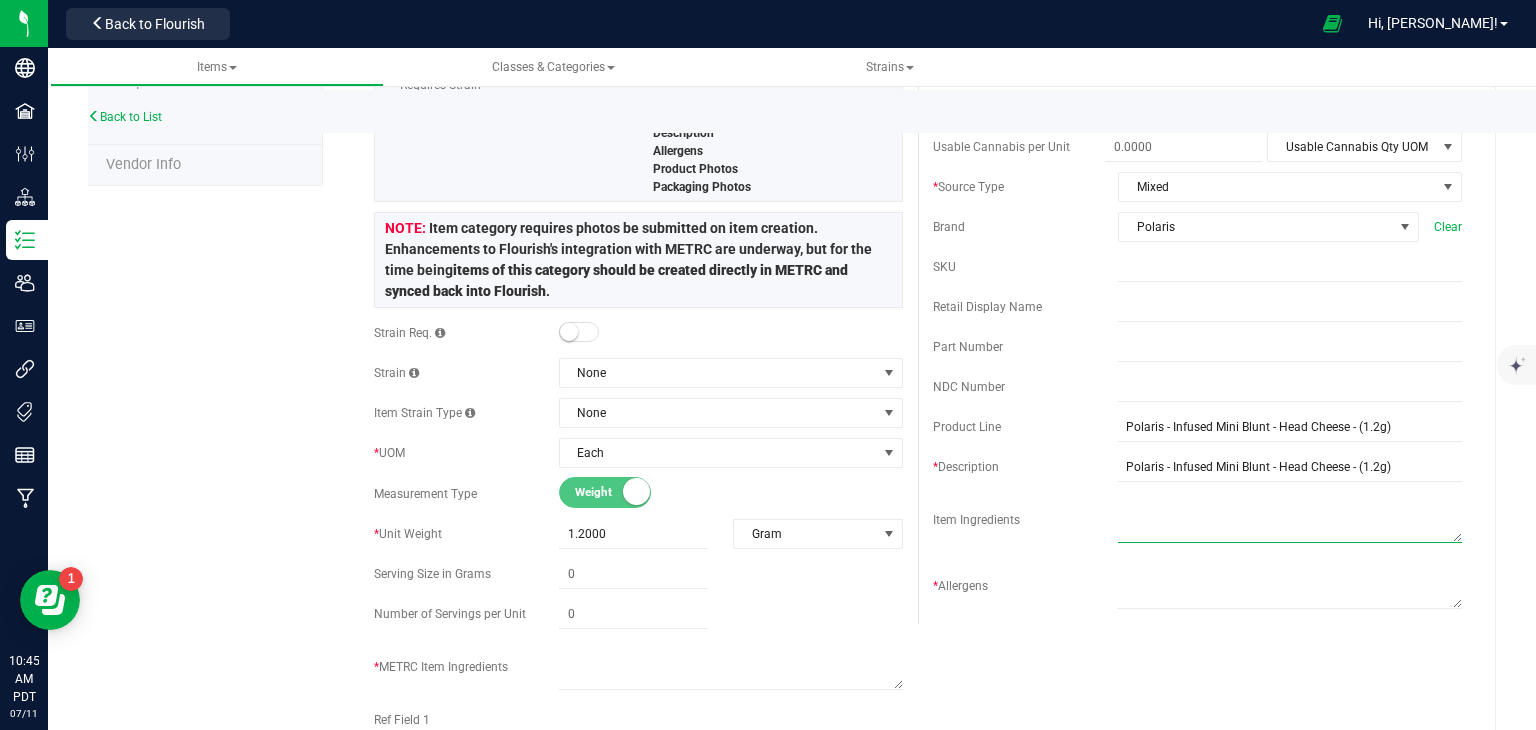 click at bounding box center (1290, 517) 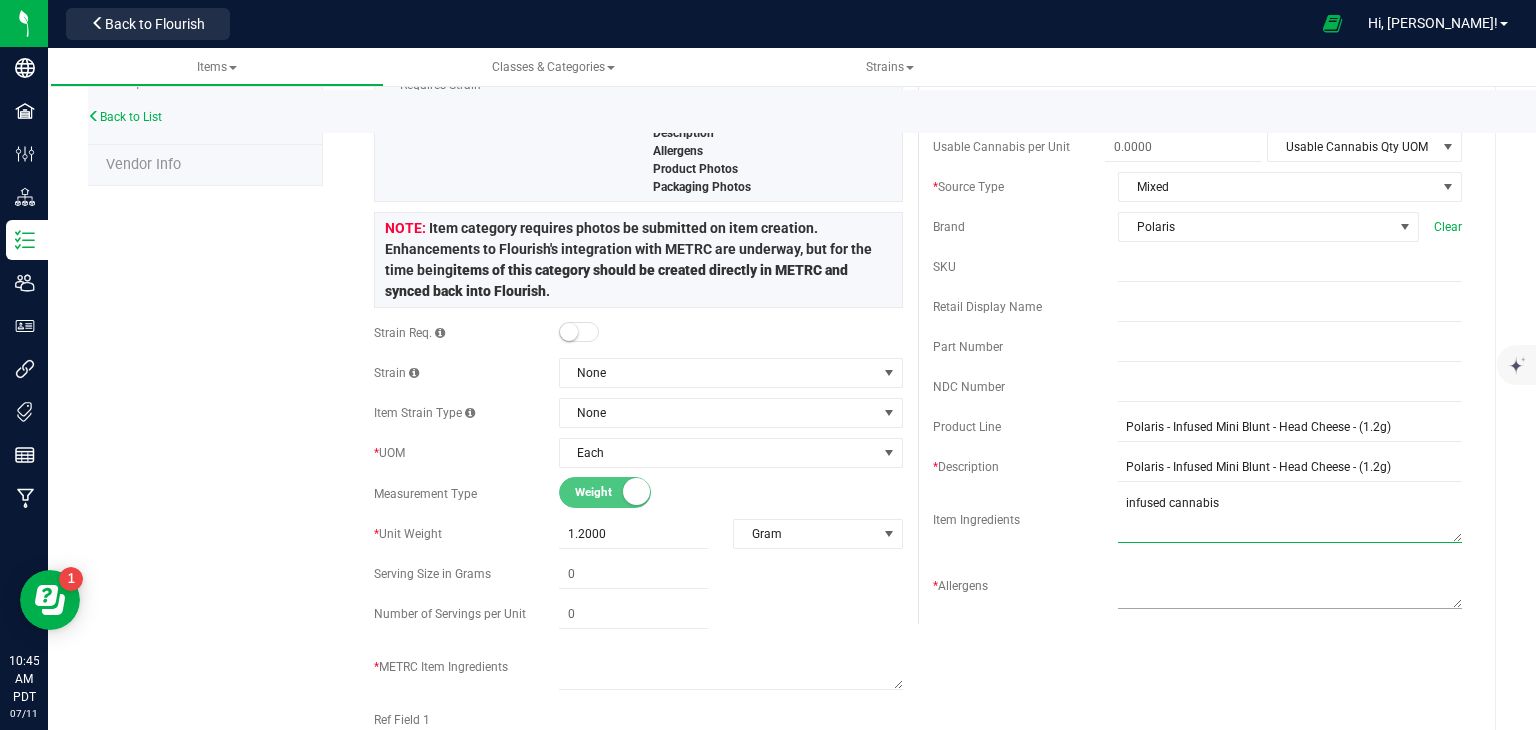 type on "infused cannabis" 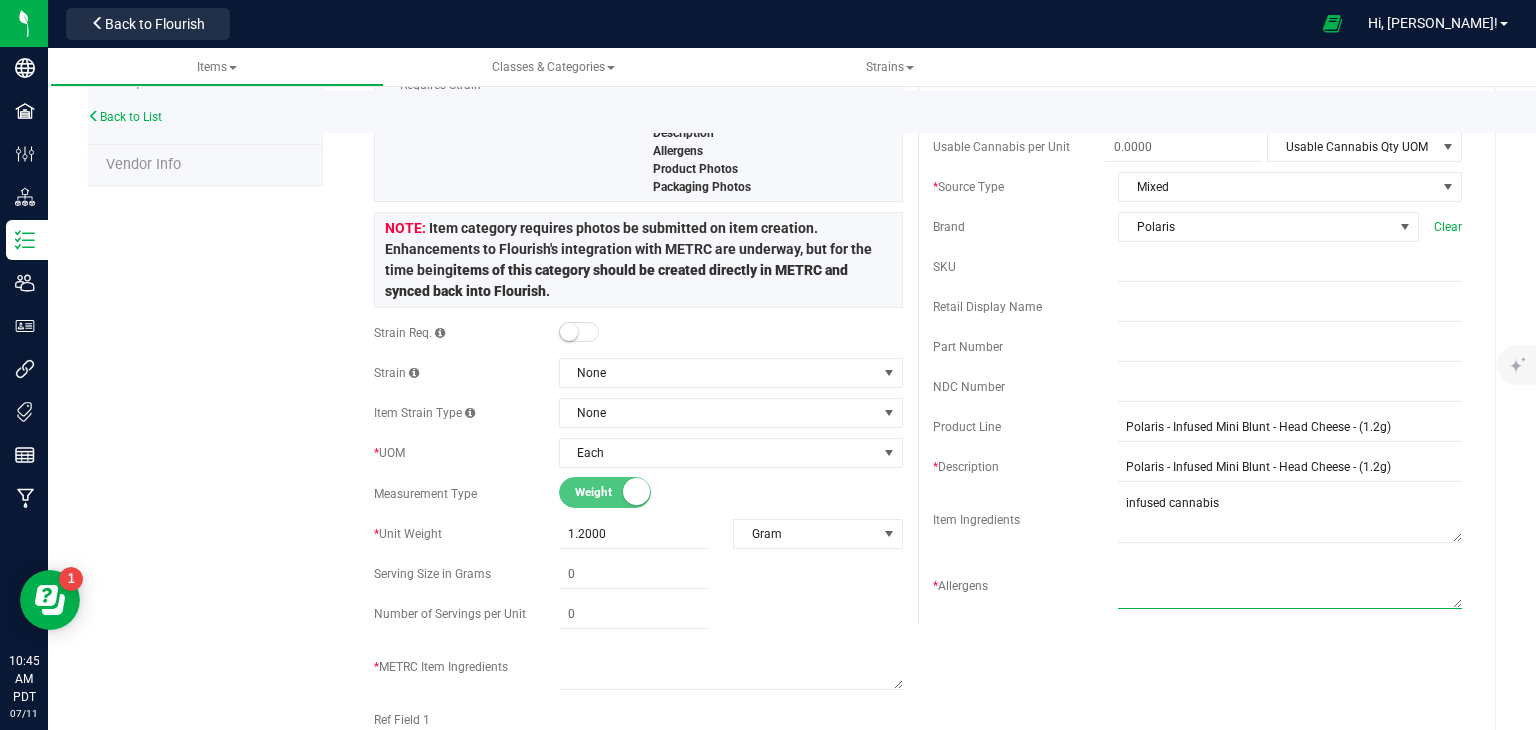 click at bounding box center (1290, 583) 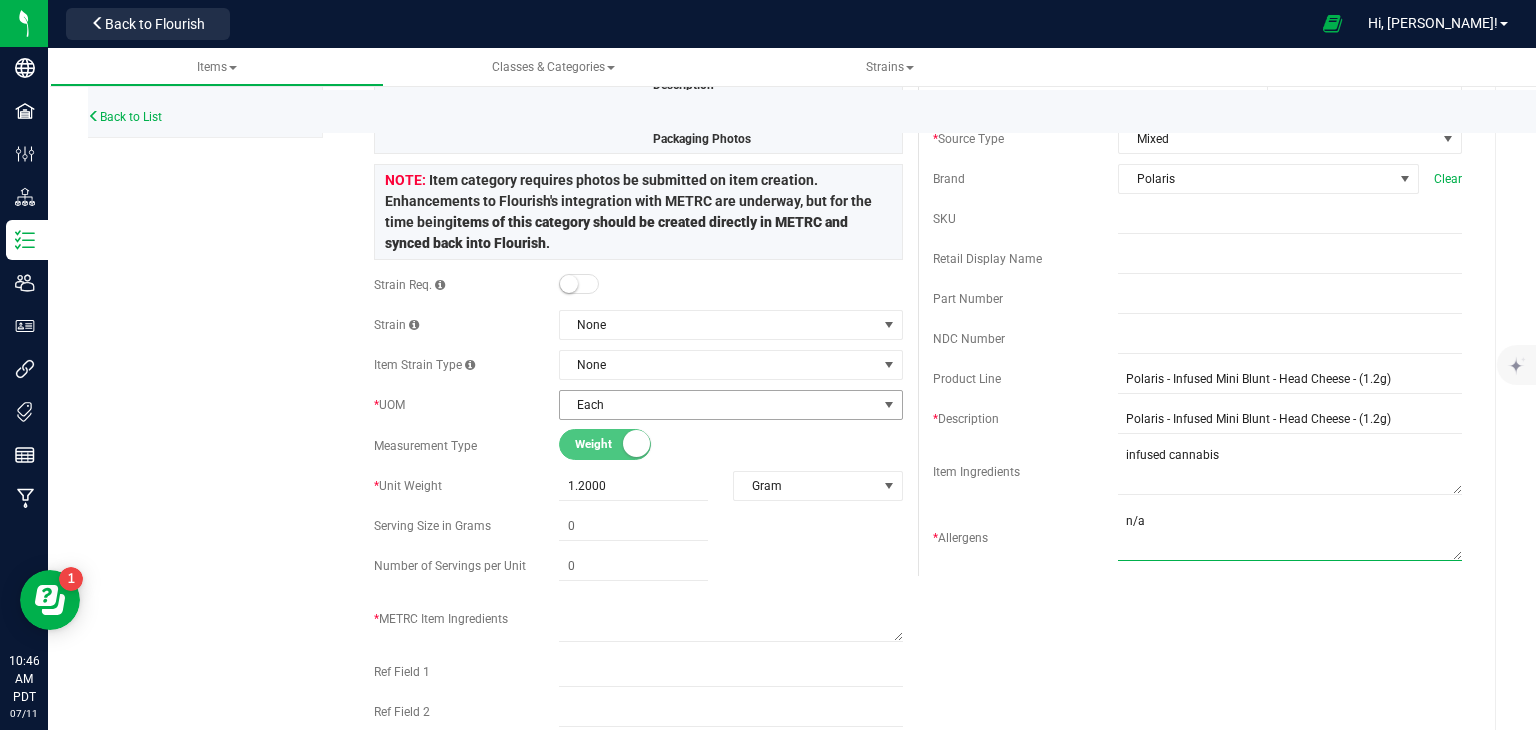 scroll, scrollTop: 404, scrollLeft: 0, axis: vertical 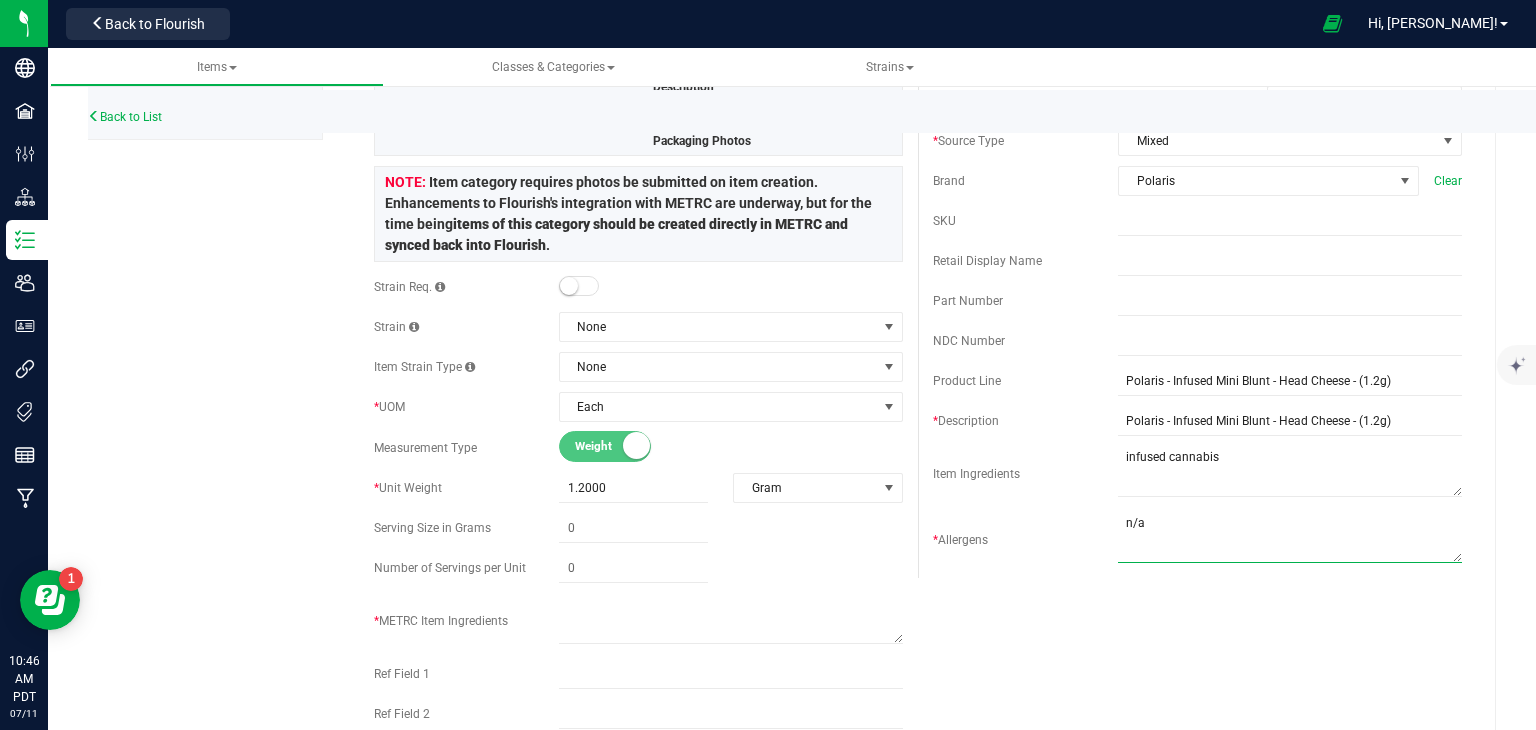 type on "n/a" 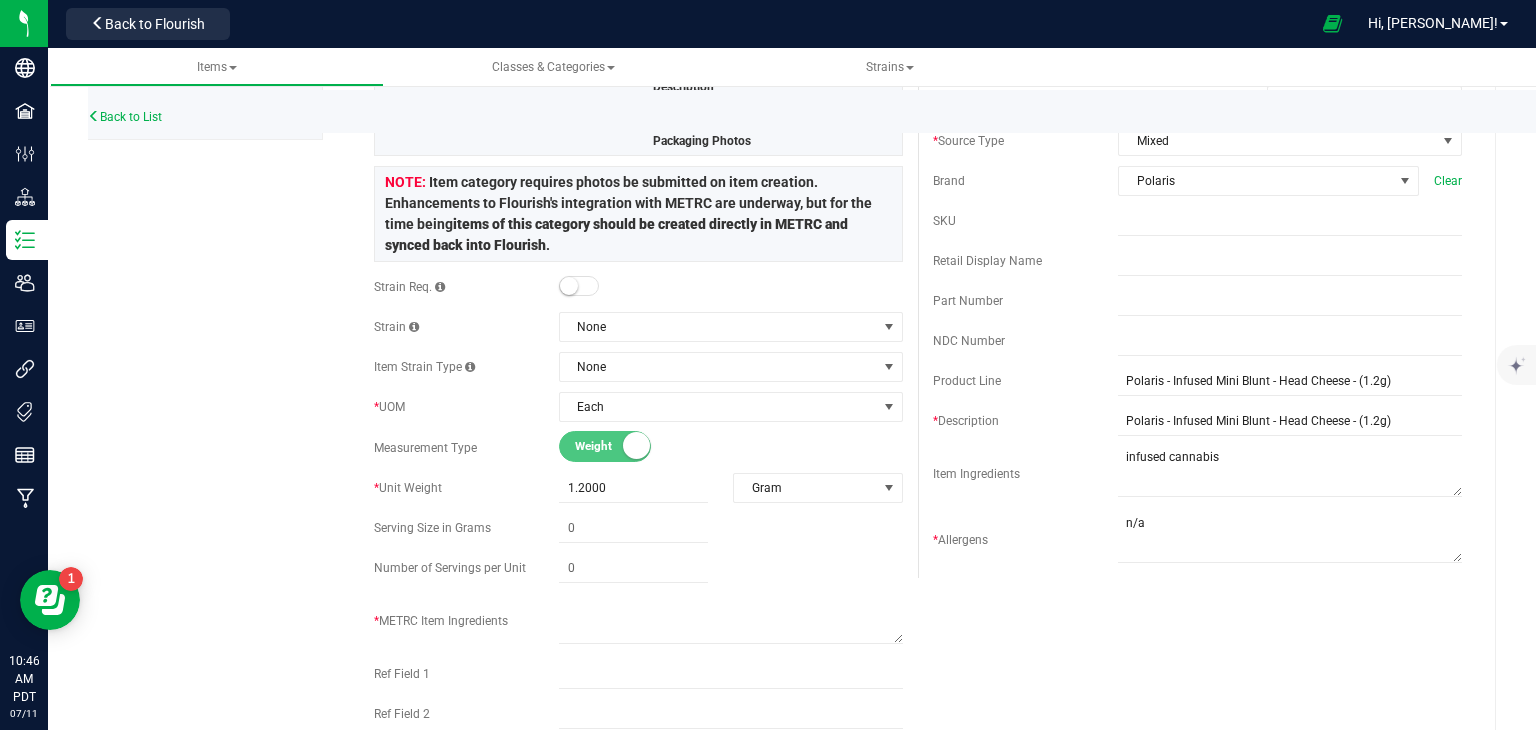 click at bounding box center [579, 286] 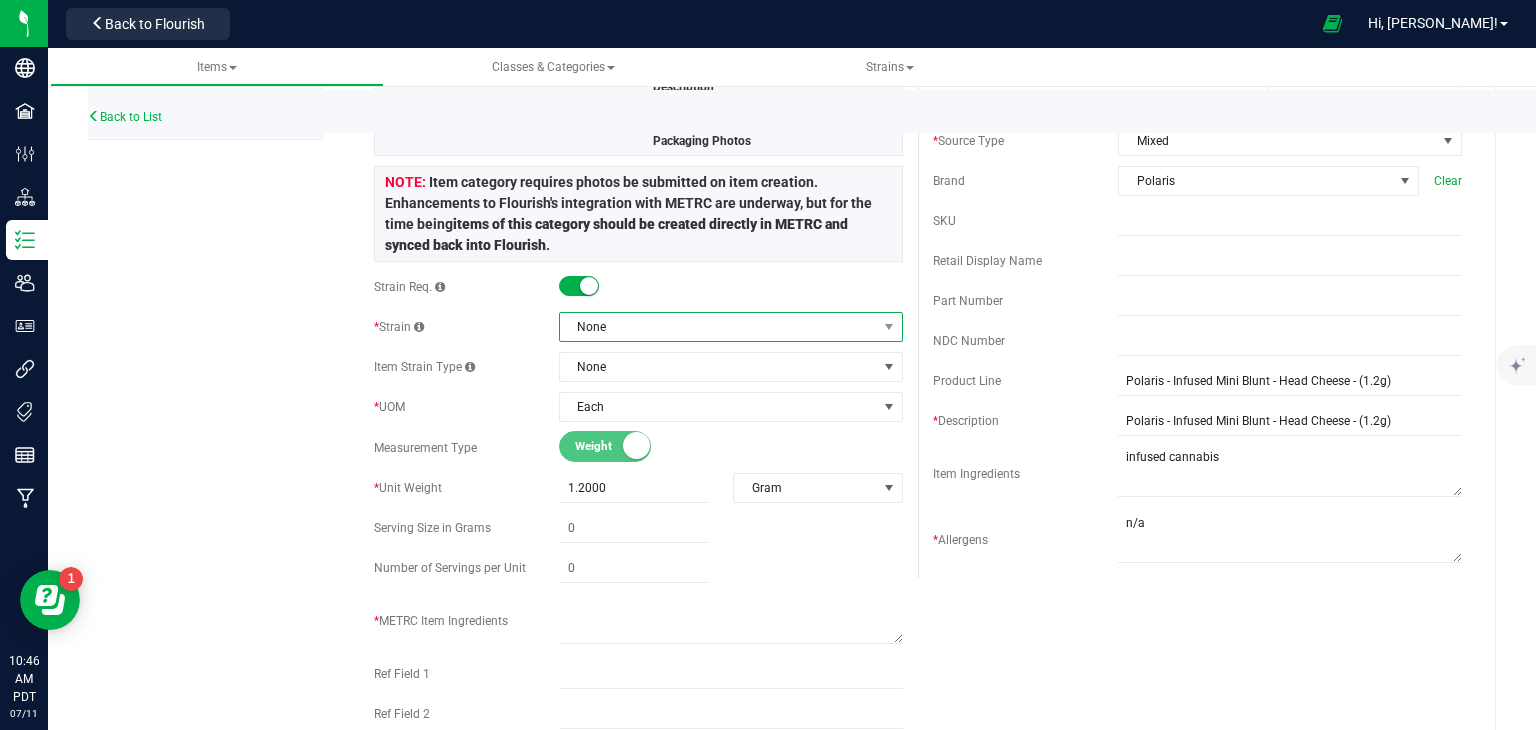click on "None" at bounding box center [718, 327] 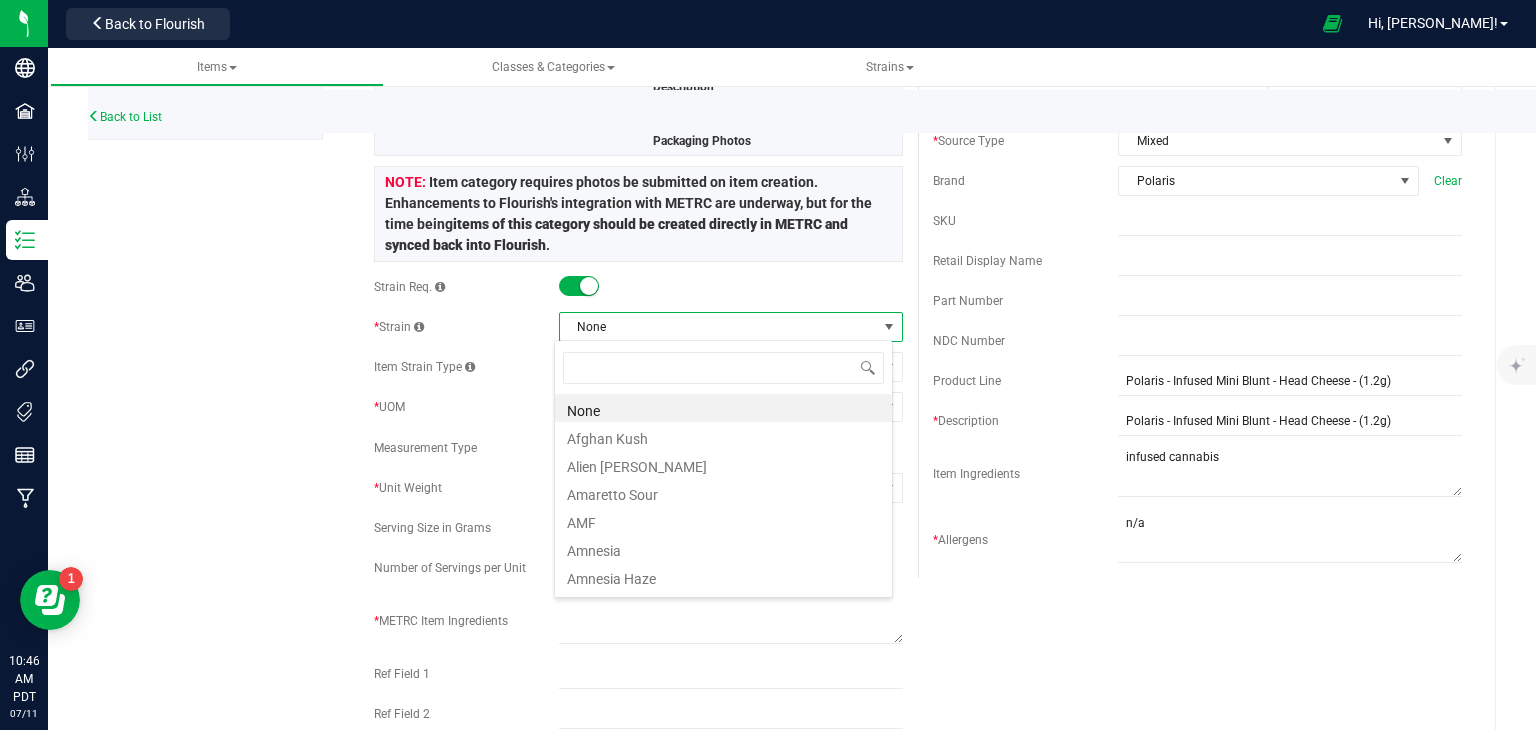 scroll, scrollTop: 99970, scrollLeft: 99660, axis: both 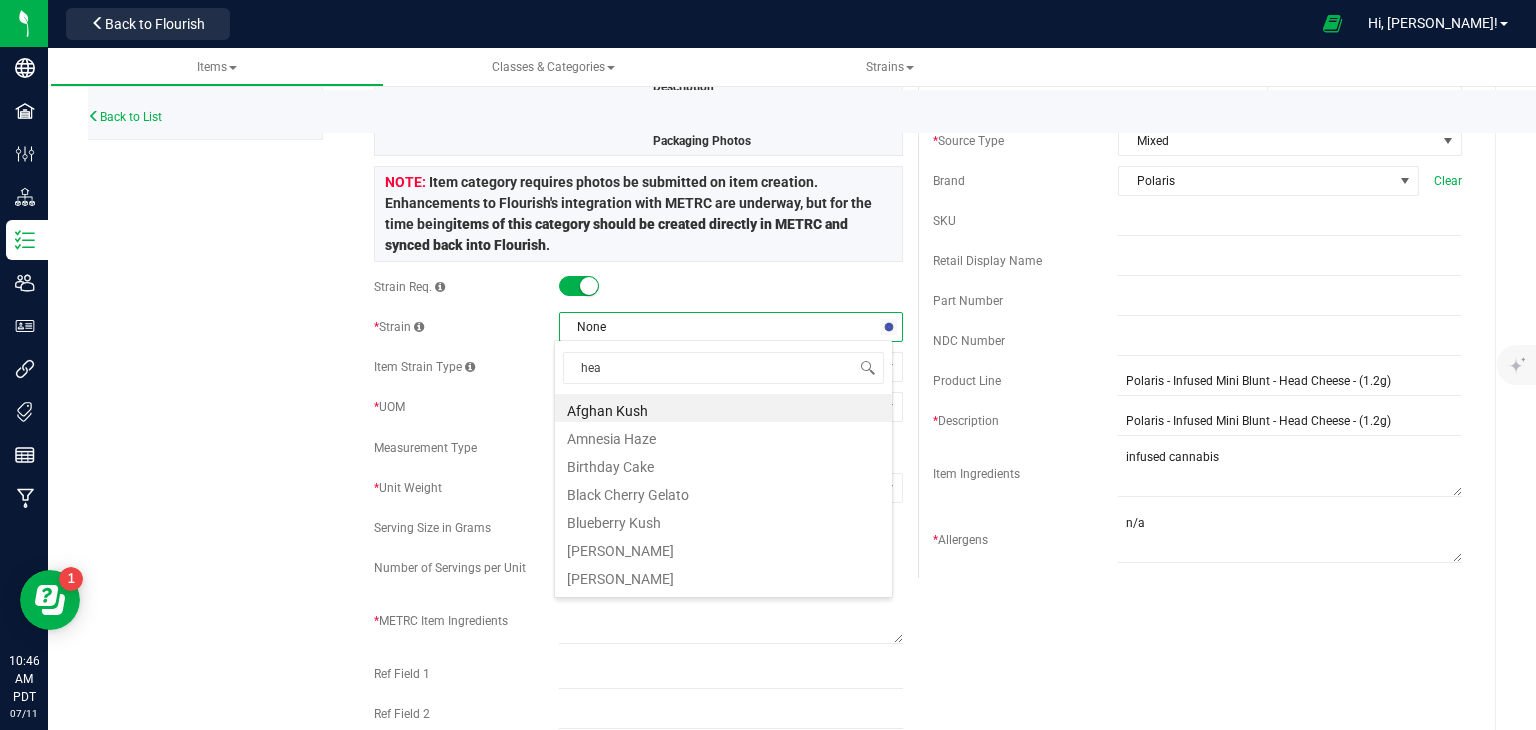 type on "head" 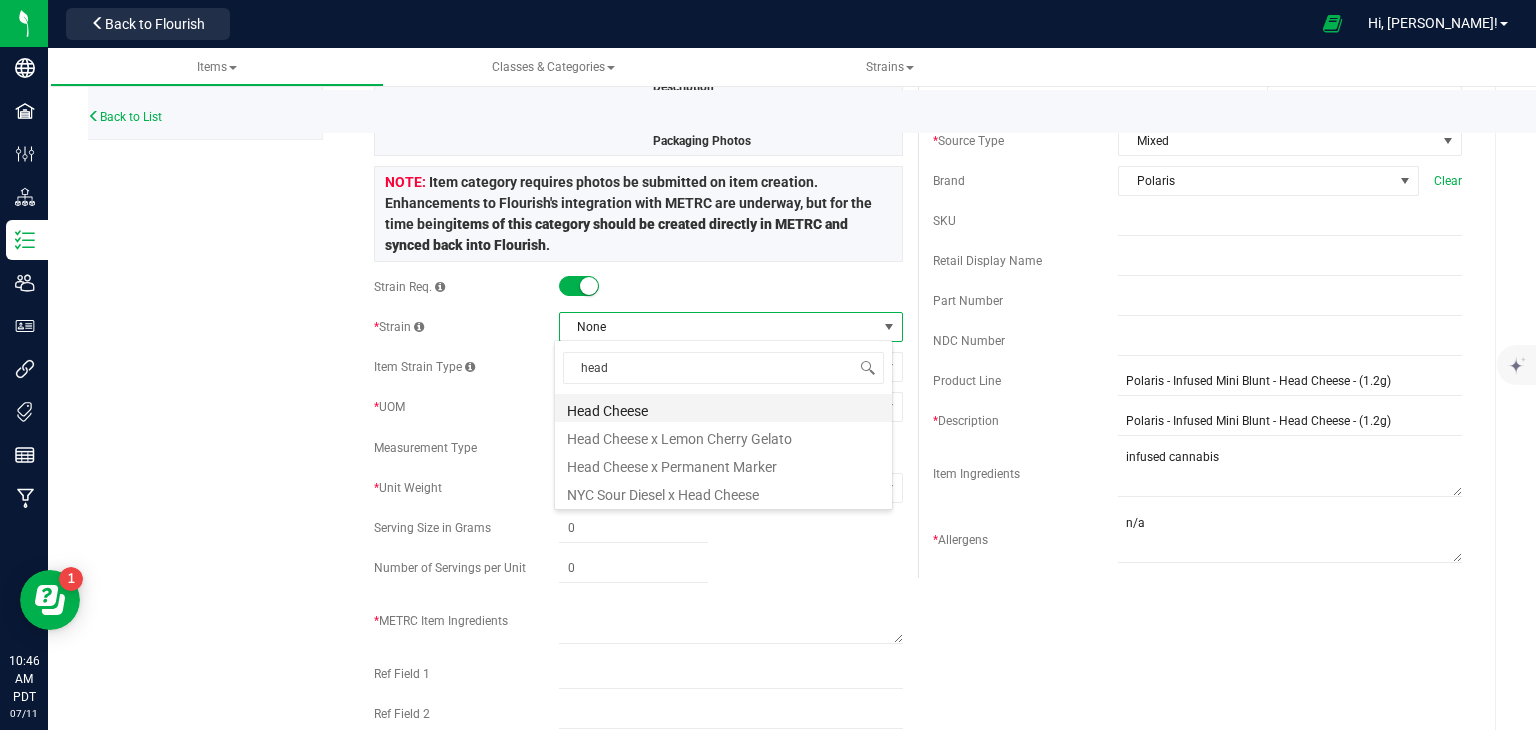 click on "Head Cheese" at bounding box center [723, 408] 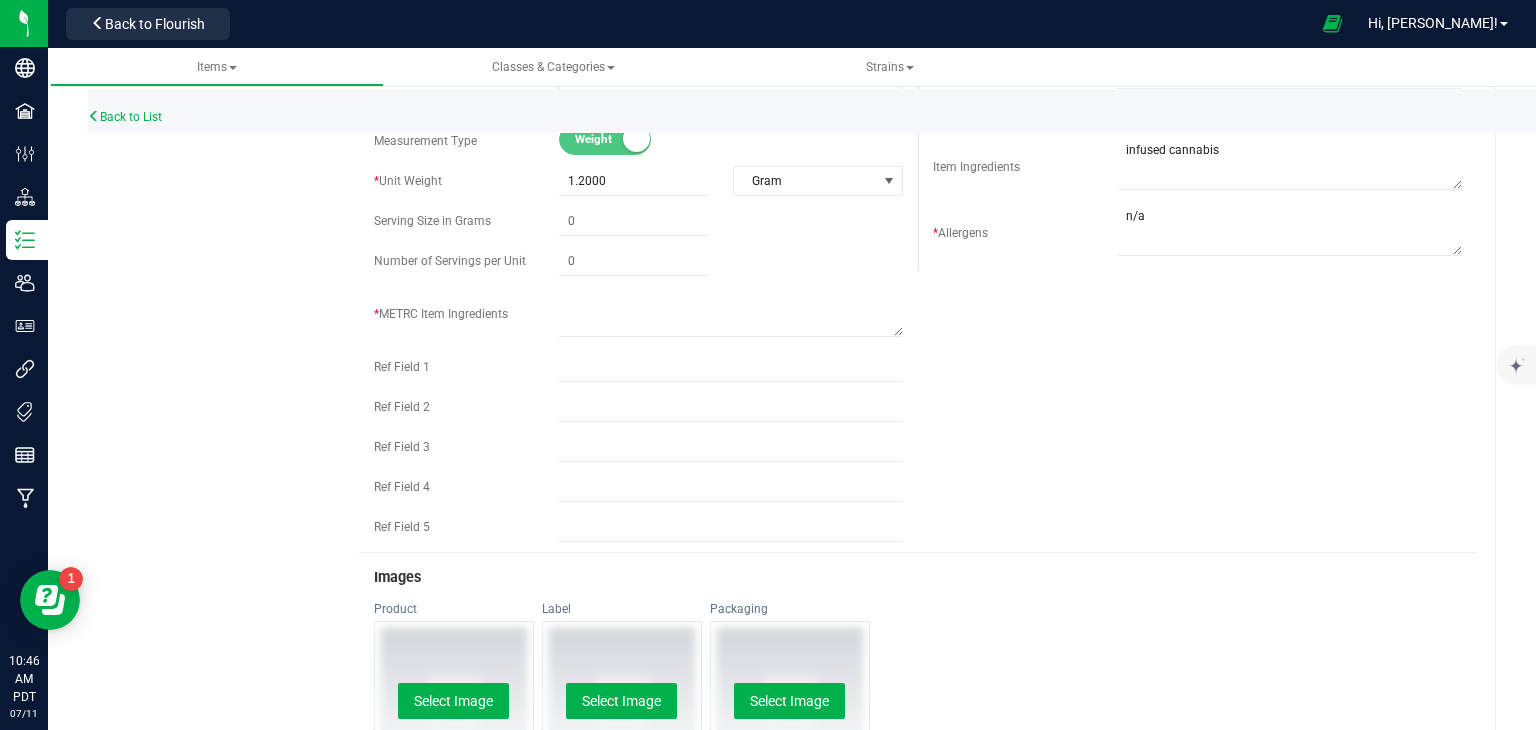 scroll, scrollTop: 844, scrollLeft: 0, axis: vertical 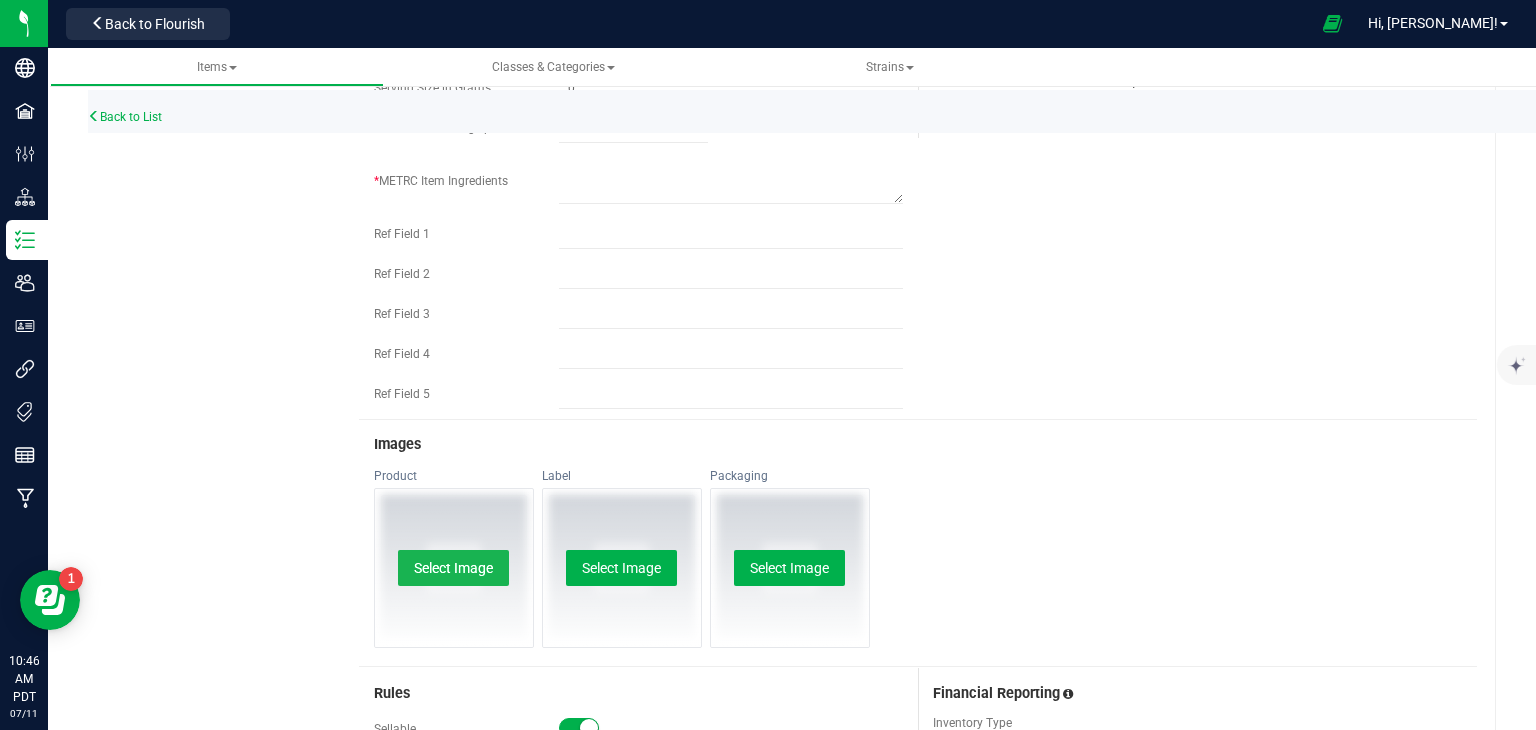 click on "Select Image" at bounding box center (453, 568) 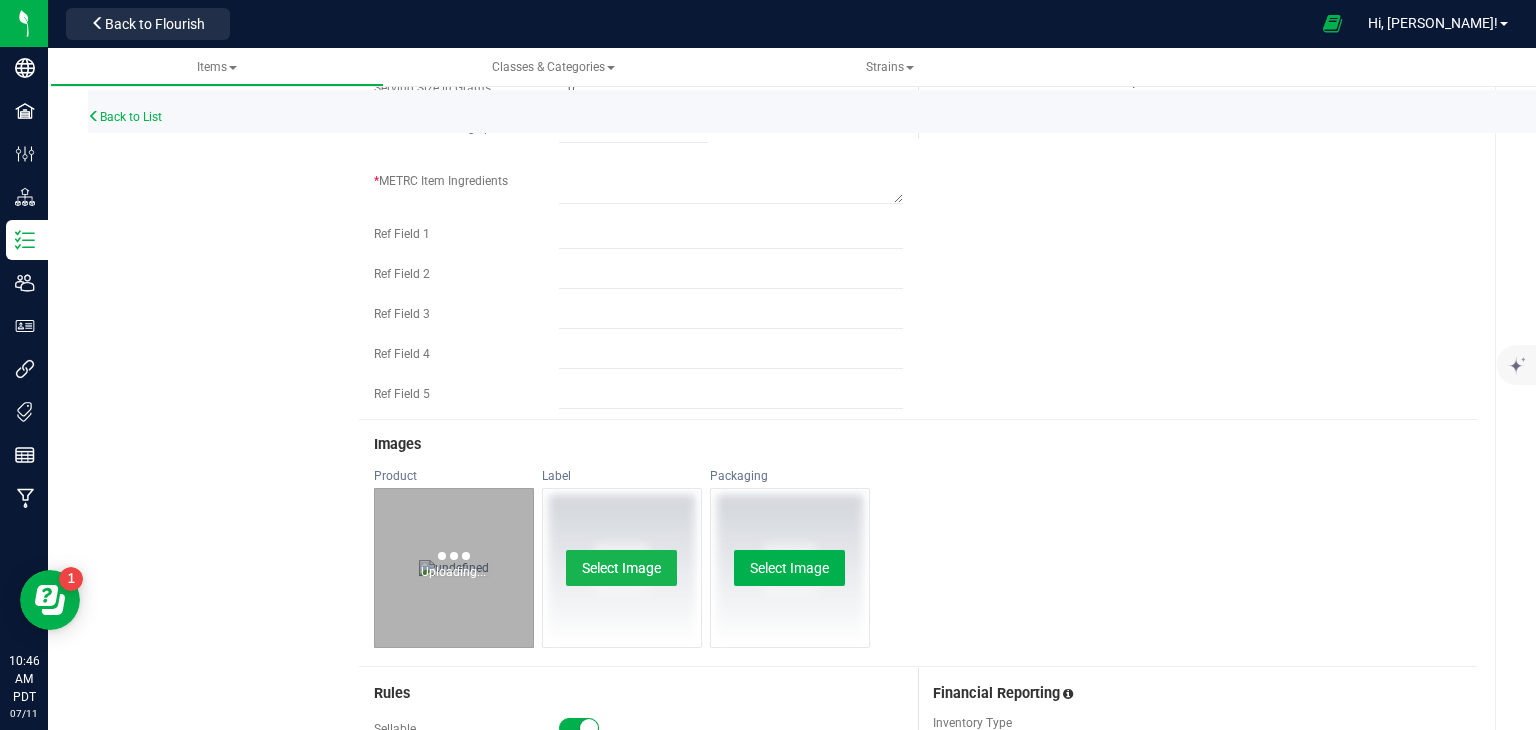 click on "Select Image" at bounding box center (621, 568) 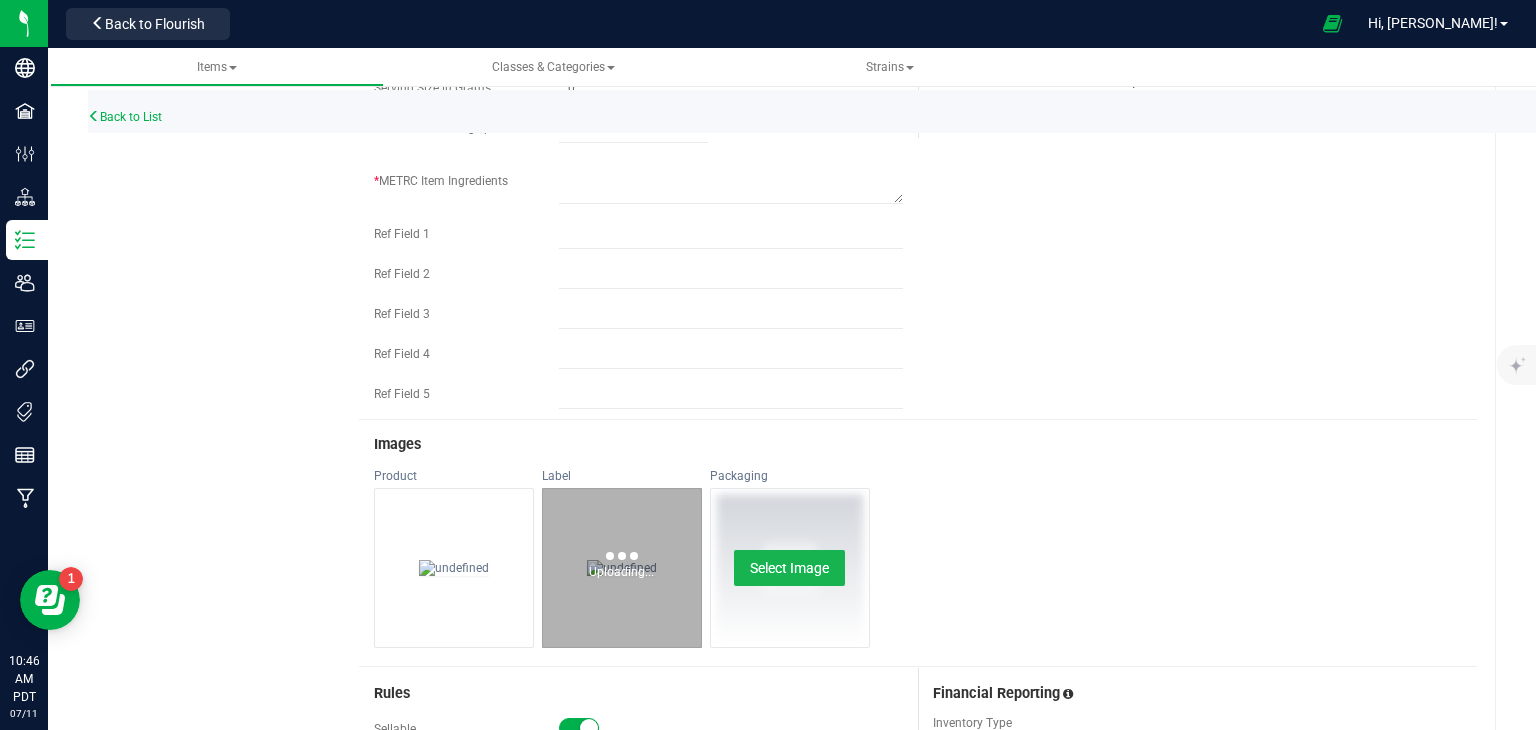 click on "Select Image" at bounding box center [789, 568] 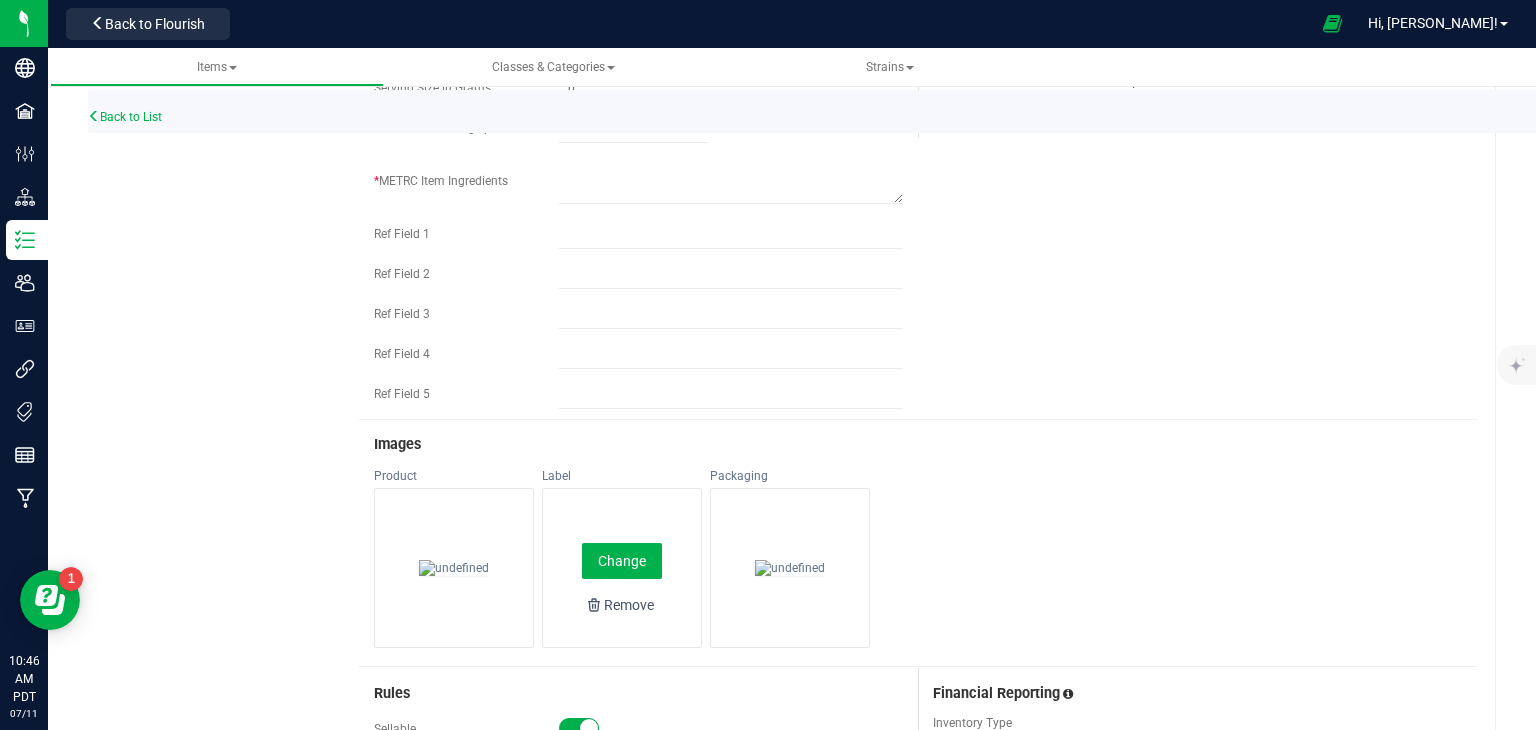 click on "Change  Remove" at bounding box center [622, 568] 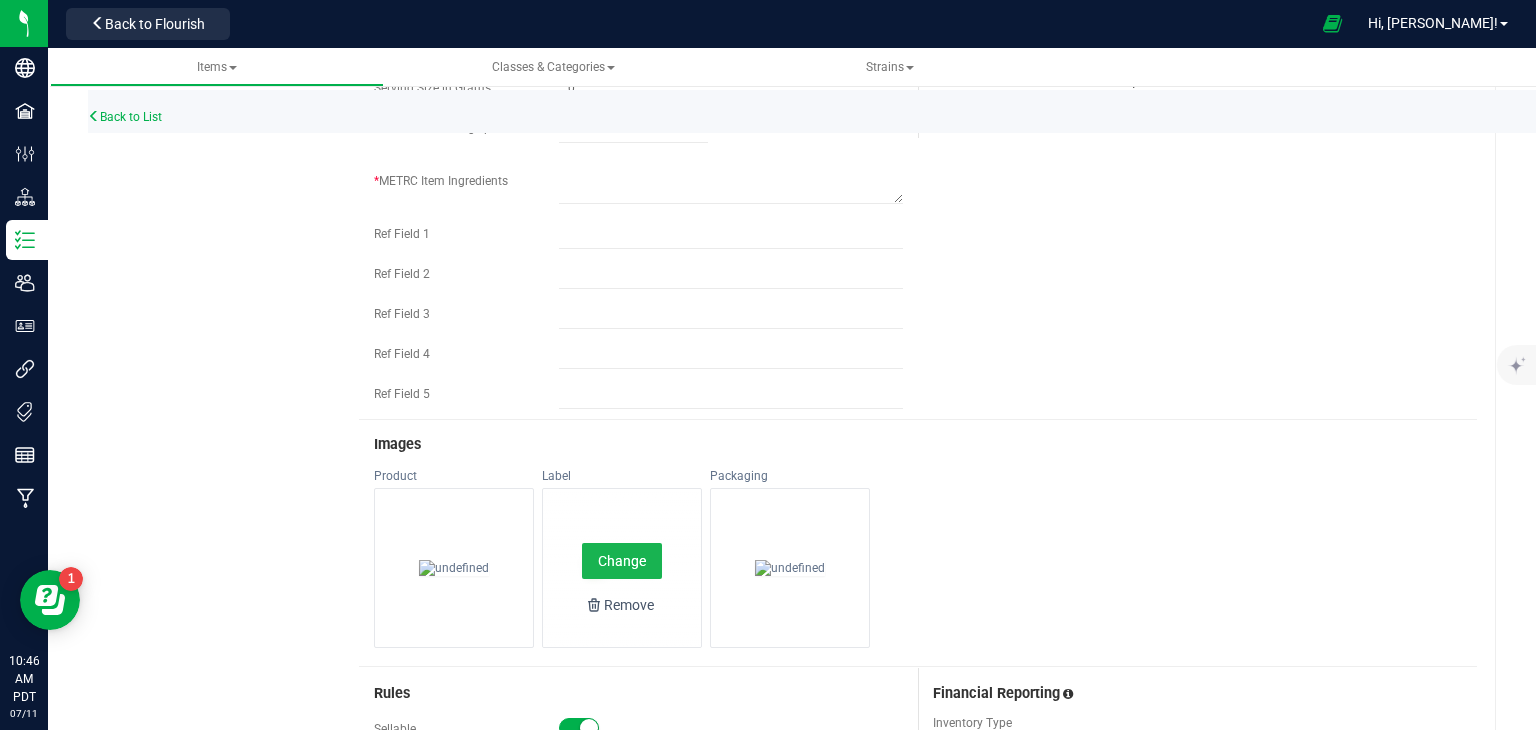 click on "Change" at bounding box center (622, 561) 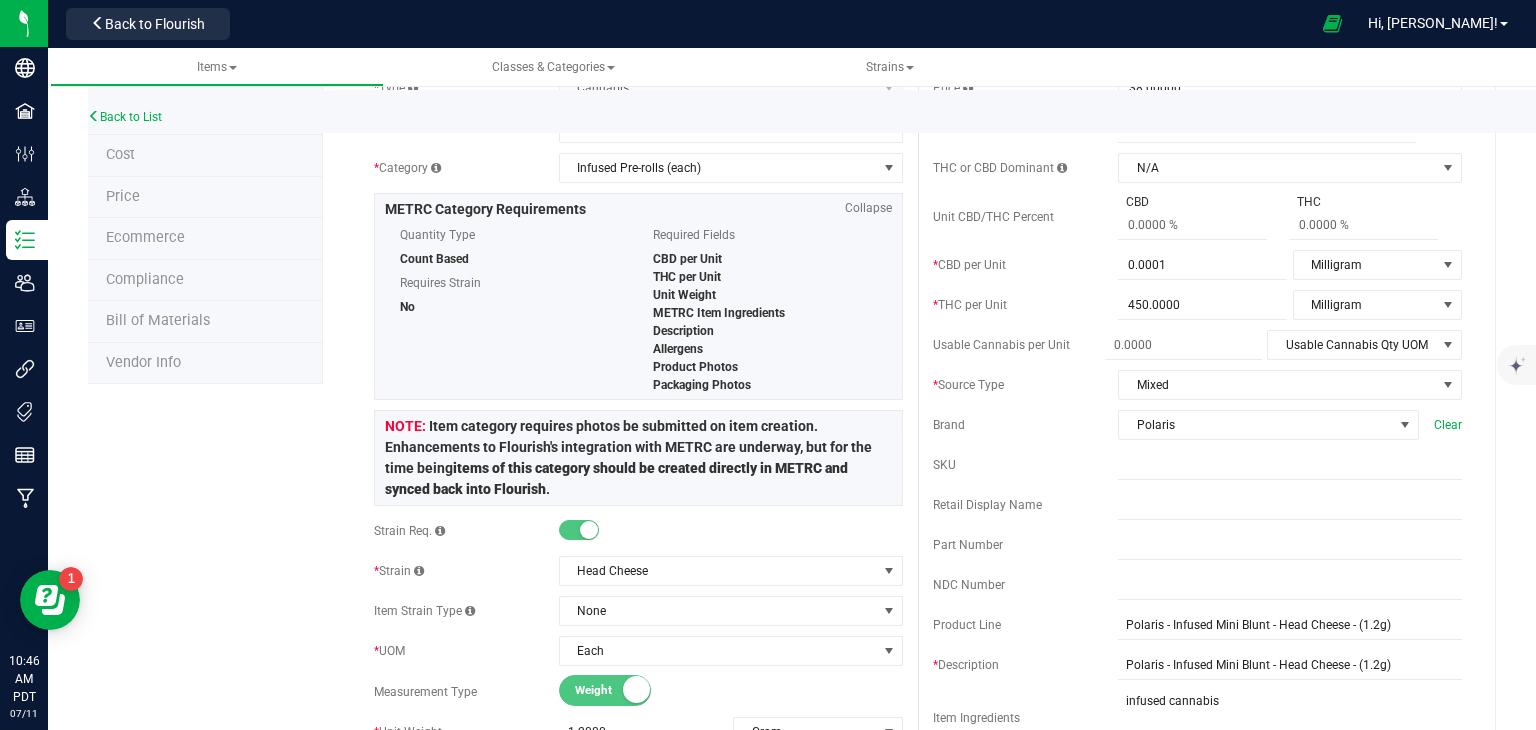 scroll, scrollTop: 0, scrollLeft: 0, axis: both 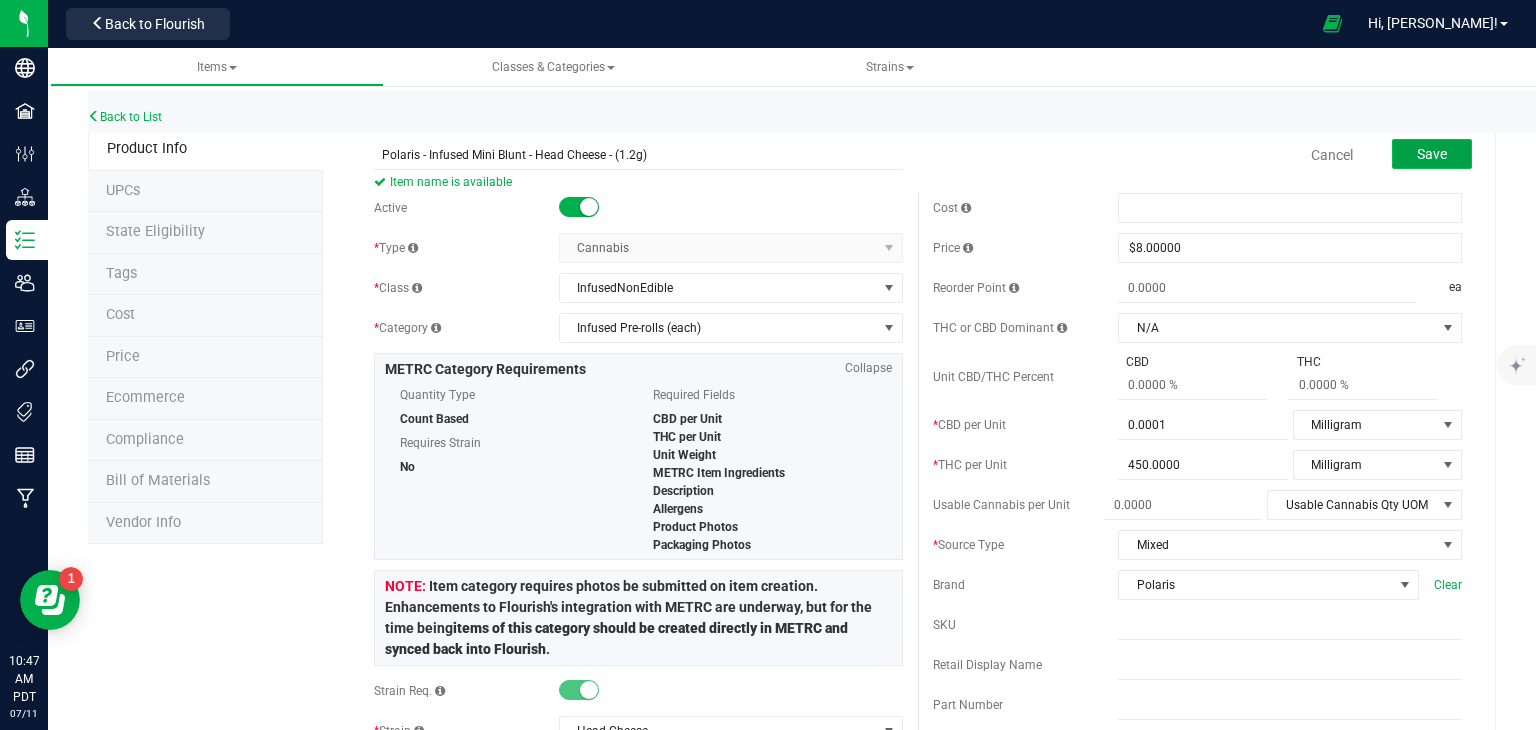 click on "Save" at bounding box center (1432, 154) 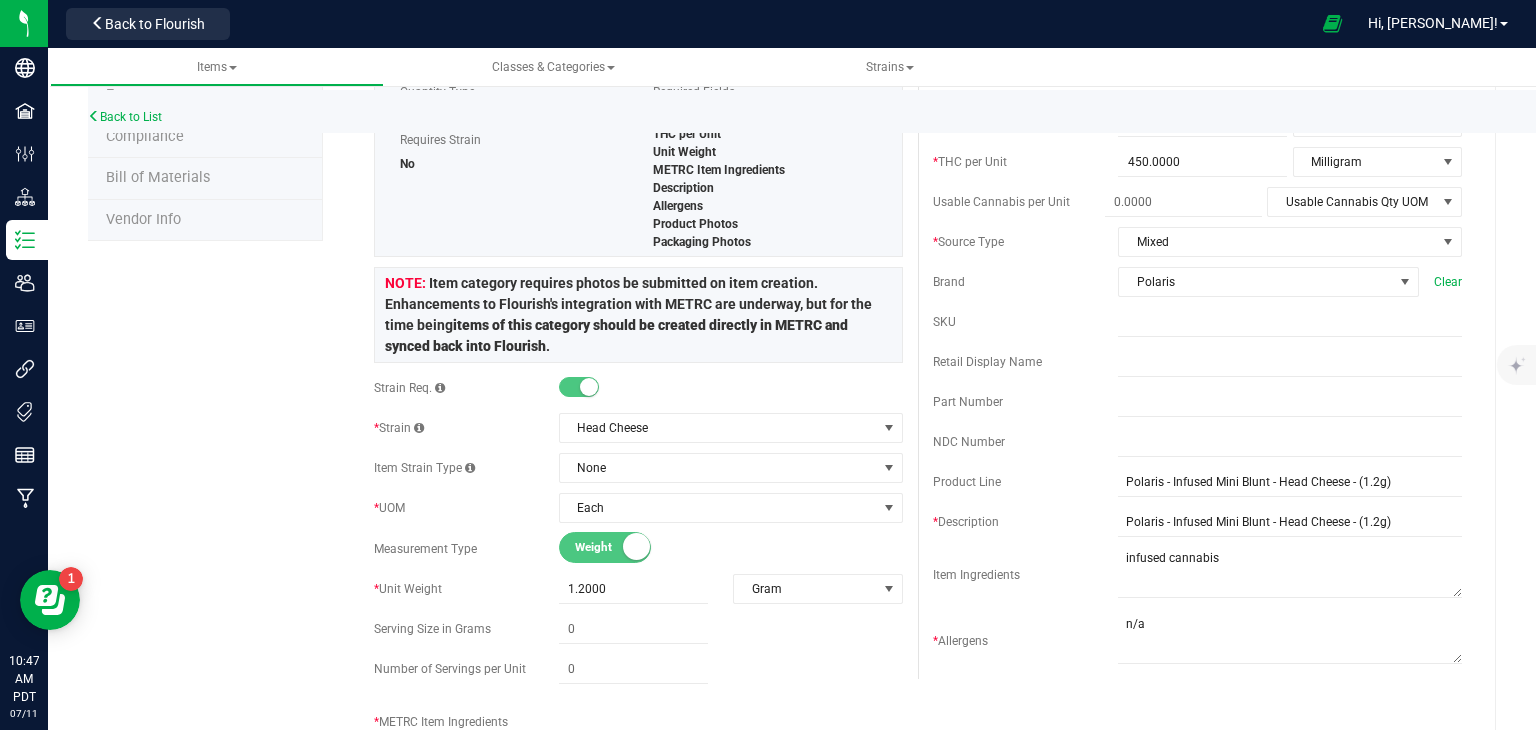 scroll, scrollTop: 392, scrollLeft: 0, axis: vertical 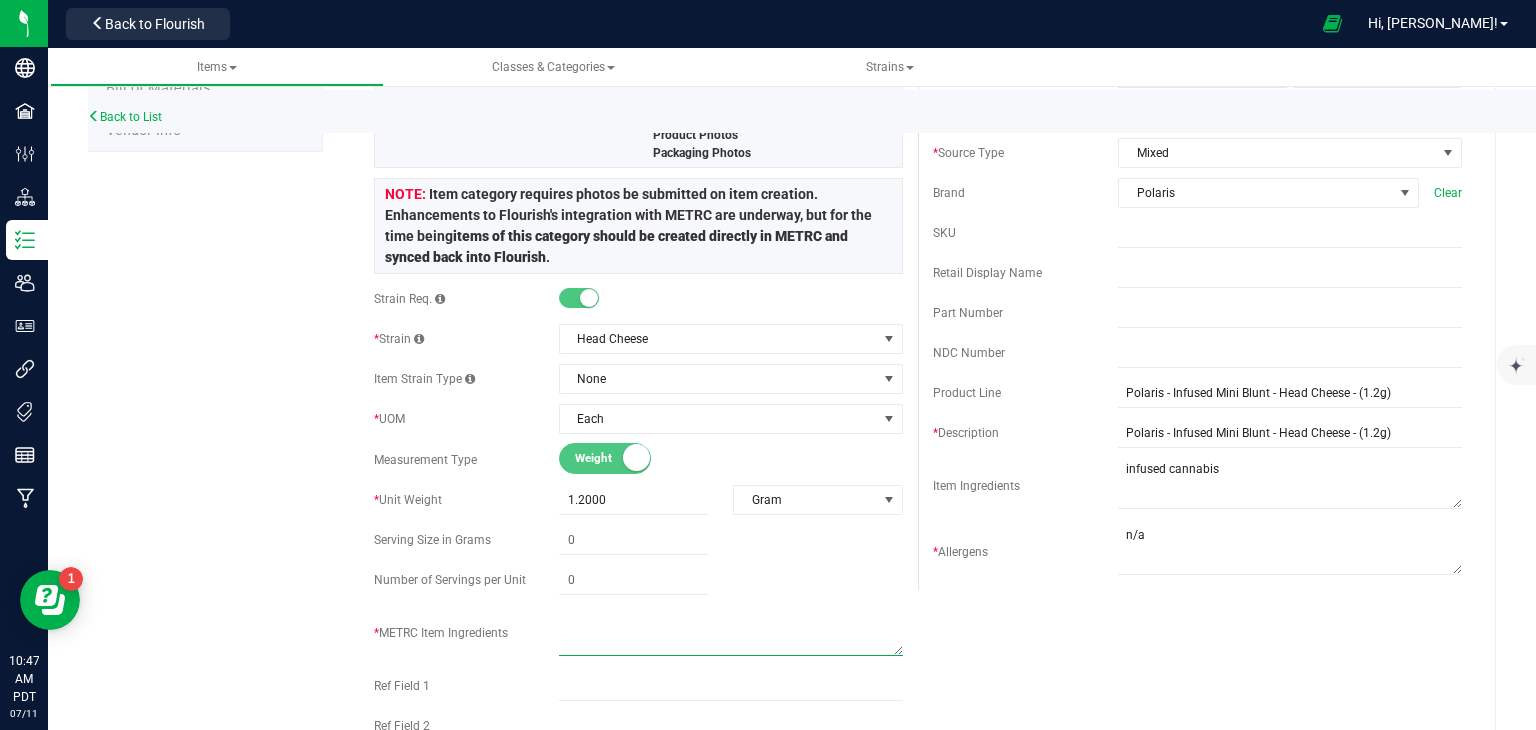 click at bounding box center (731, 630) 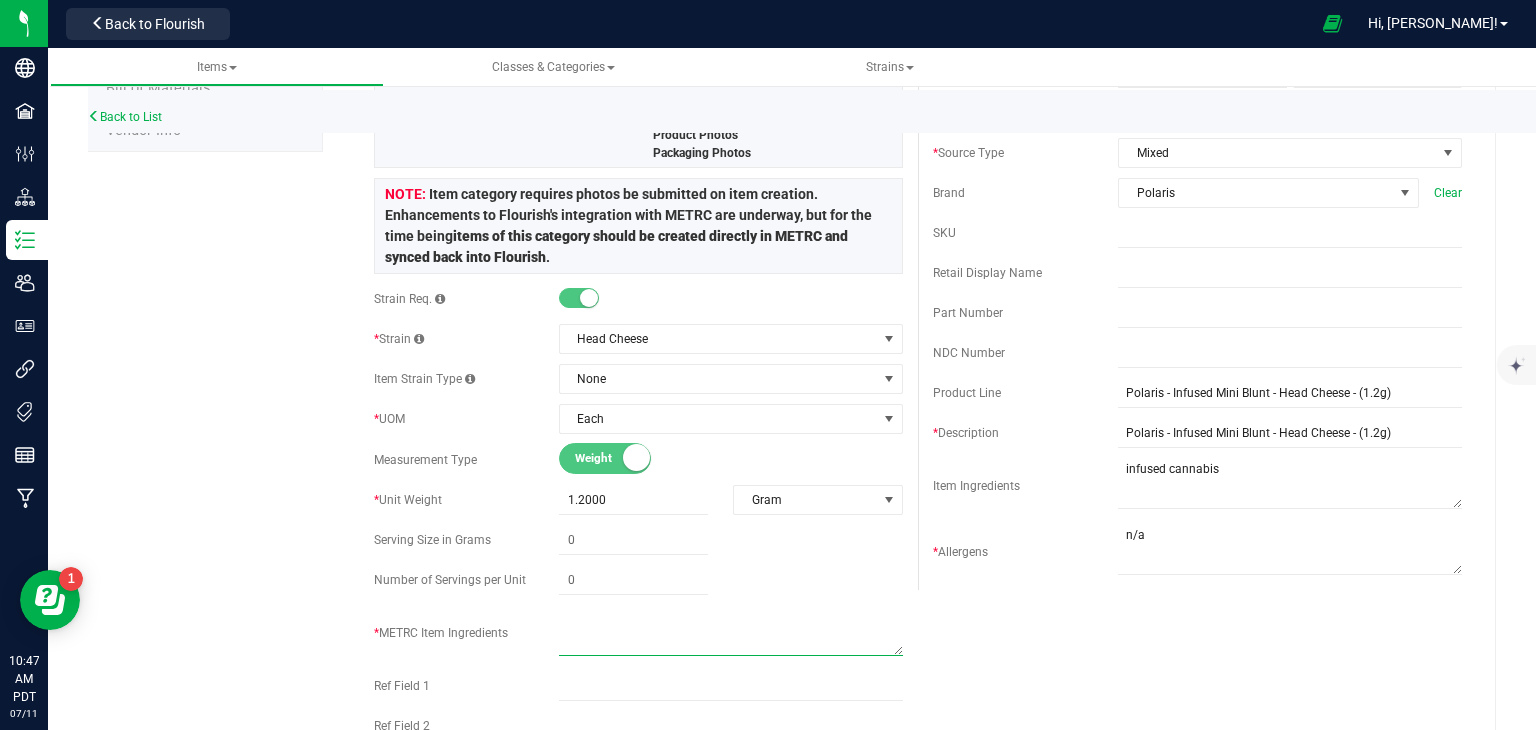 click at bounding box center (731, 630) 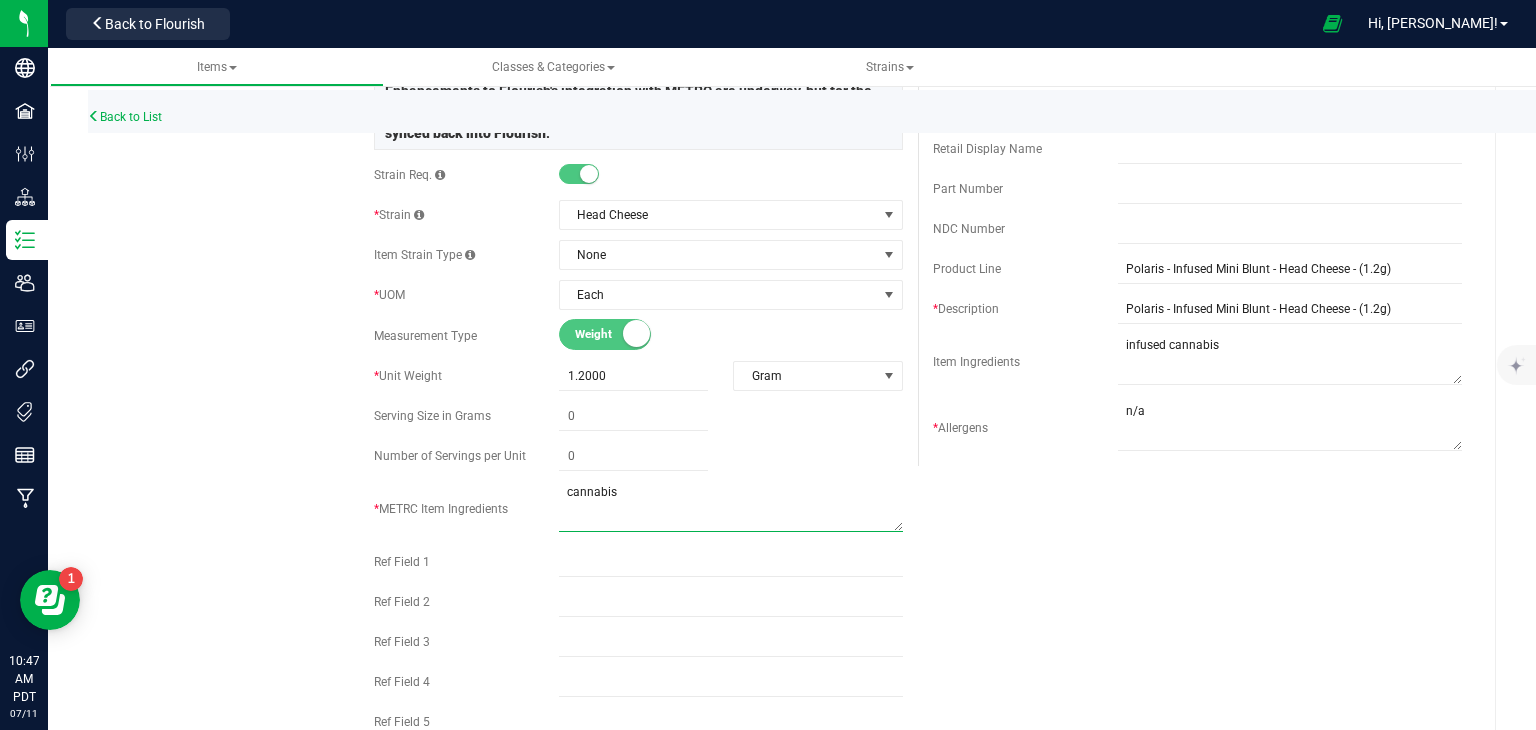 scroll, scrollTop: 535, scrollLeft: 0, axis: vertical 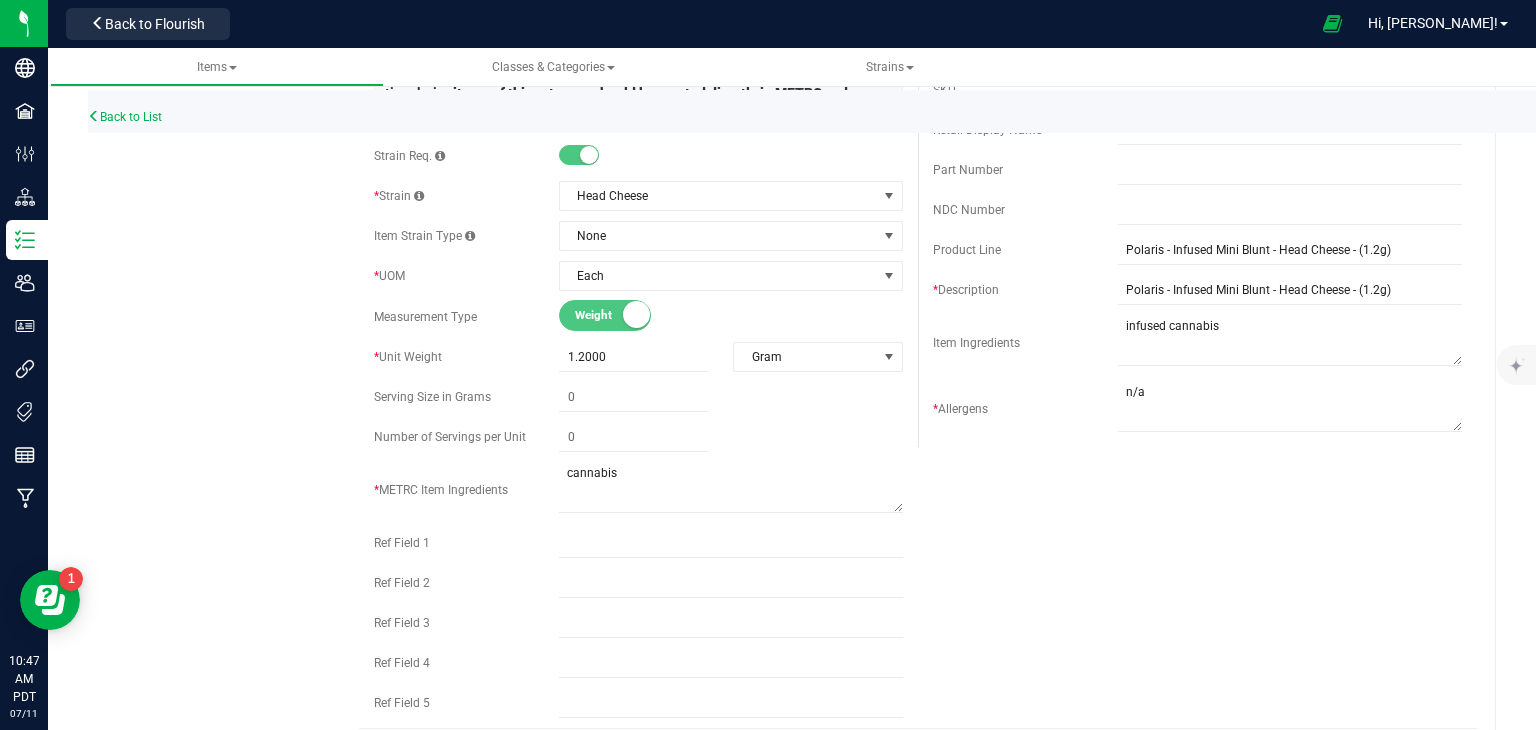 click on "*
METRC Item Ingredients" at bounding box center [638, 490] 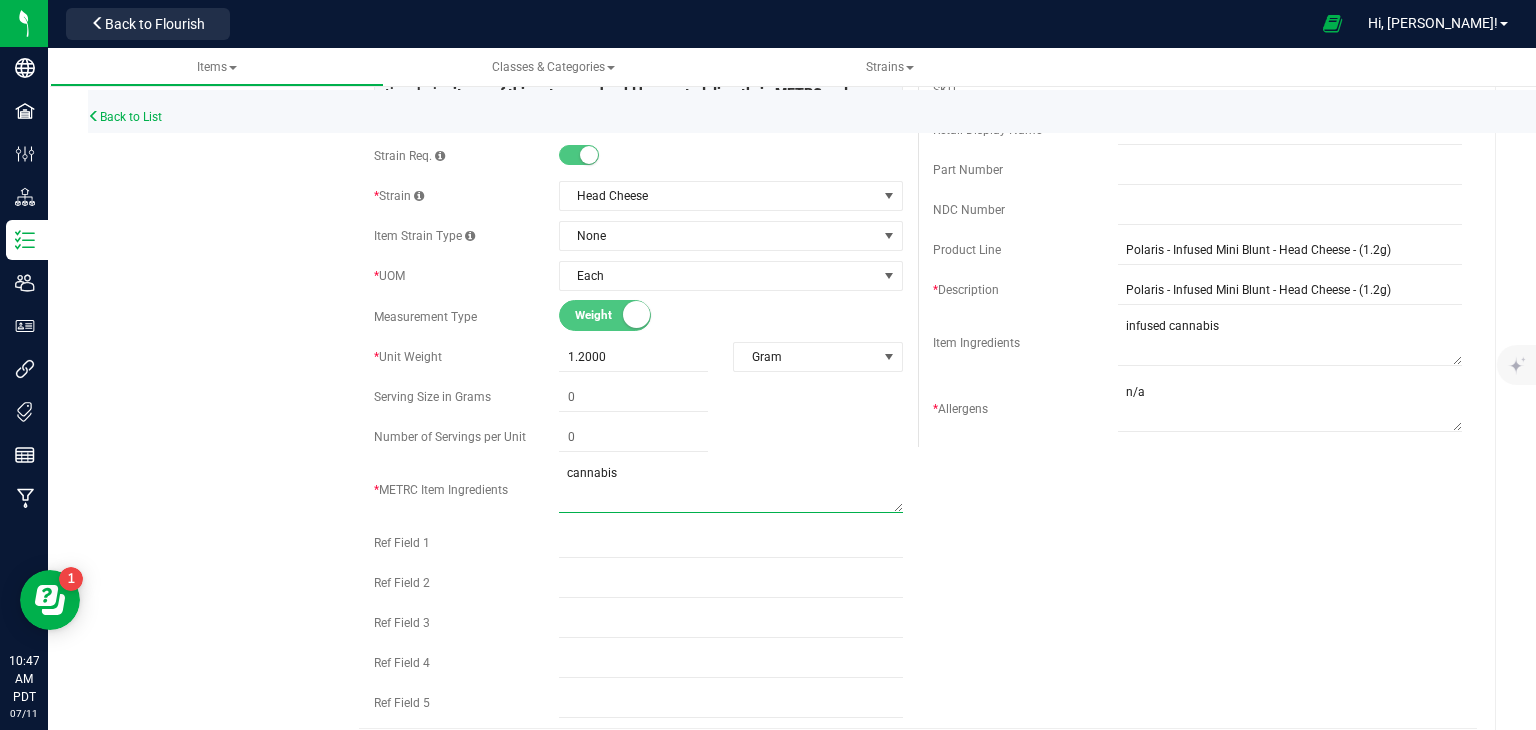 click at bounding box center (731, 487) 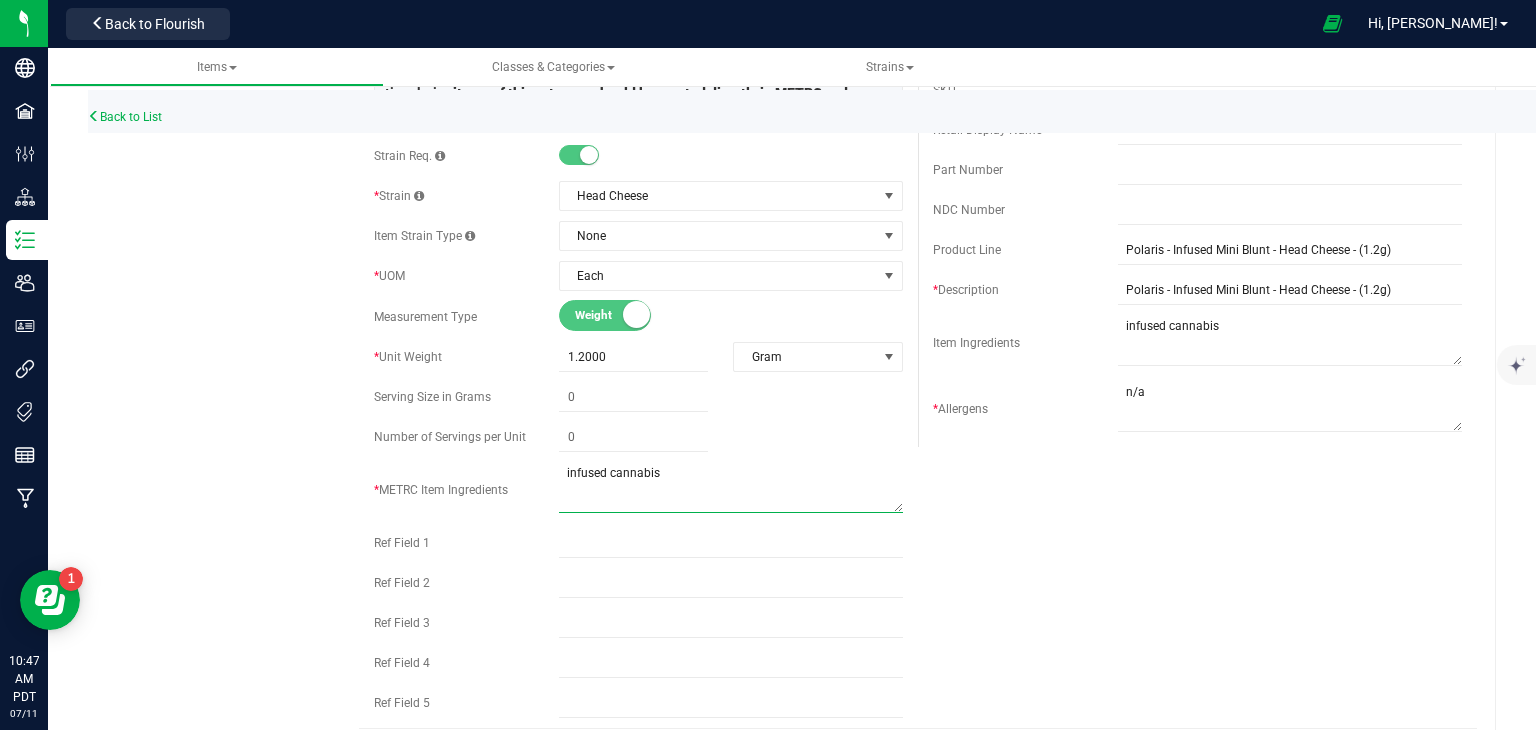 scroll, scrollTop: 0, scrollLeft: 0, axis: both 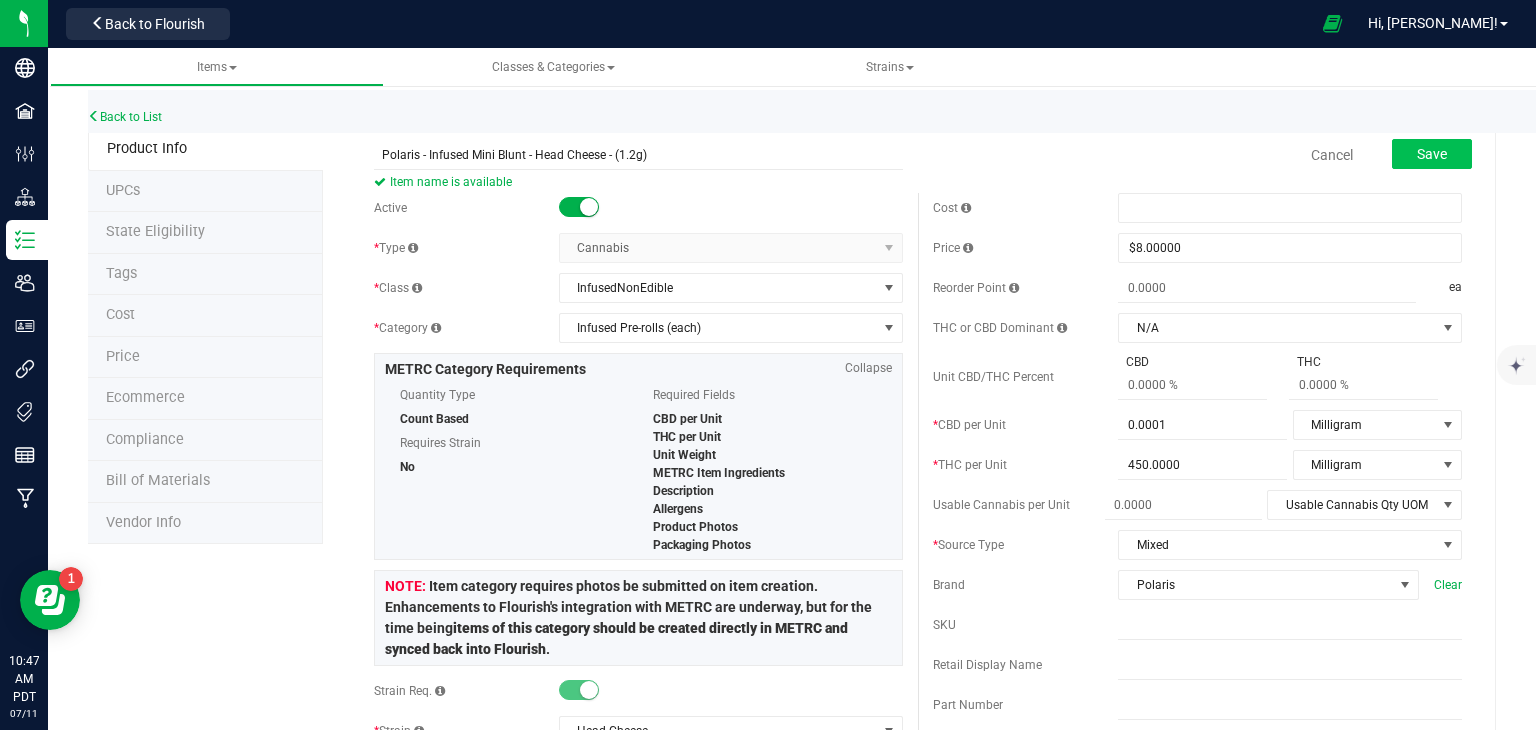 type on "infused cannabis" 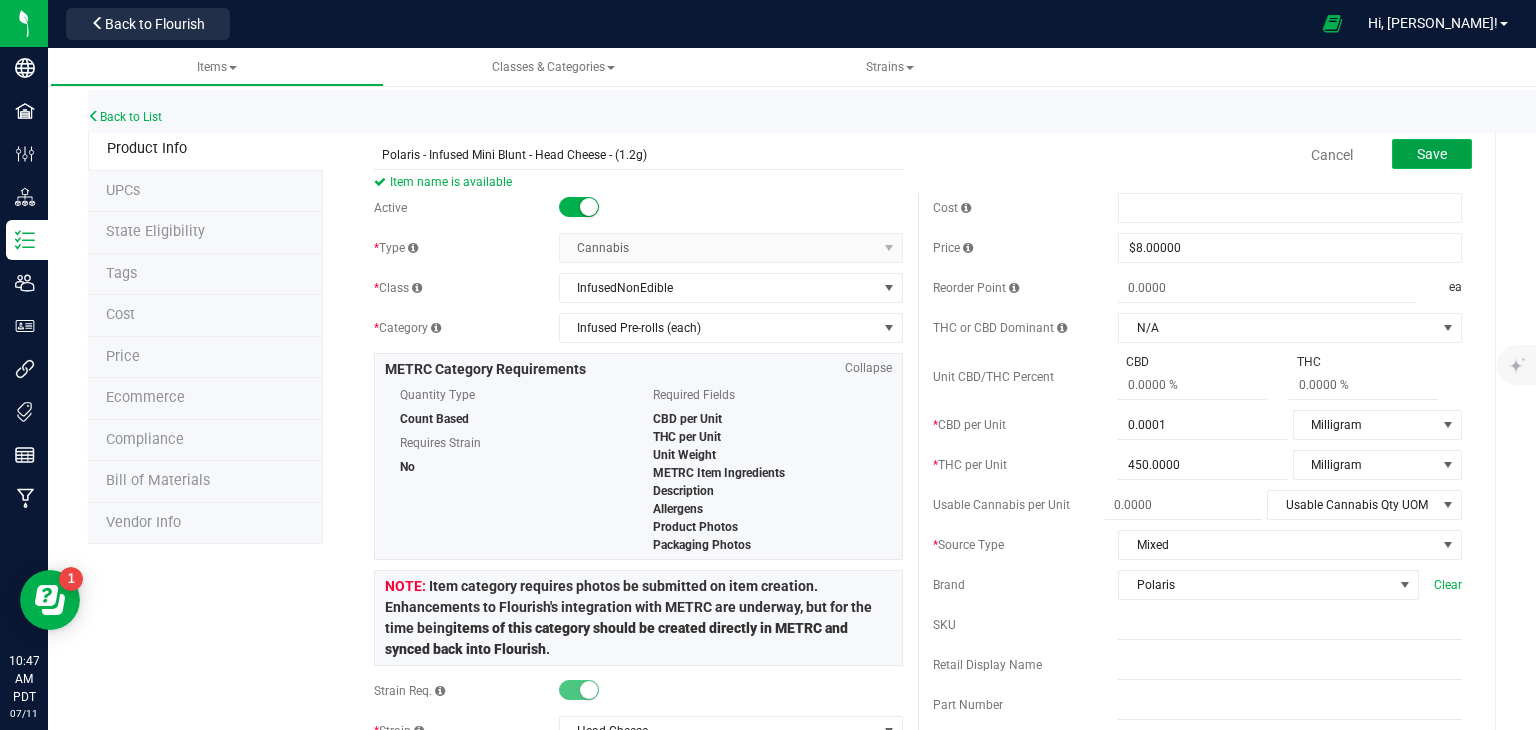 click on "Save" at bounding box center (1432, 154) 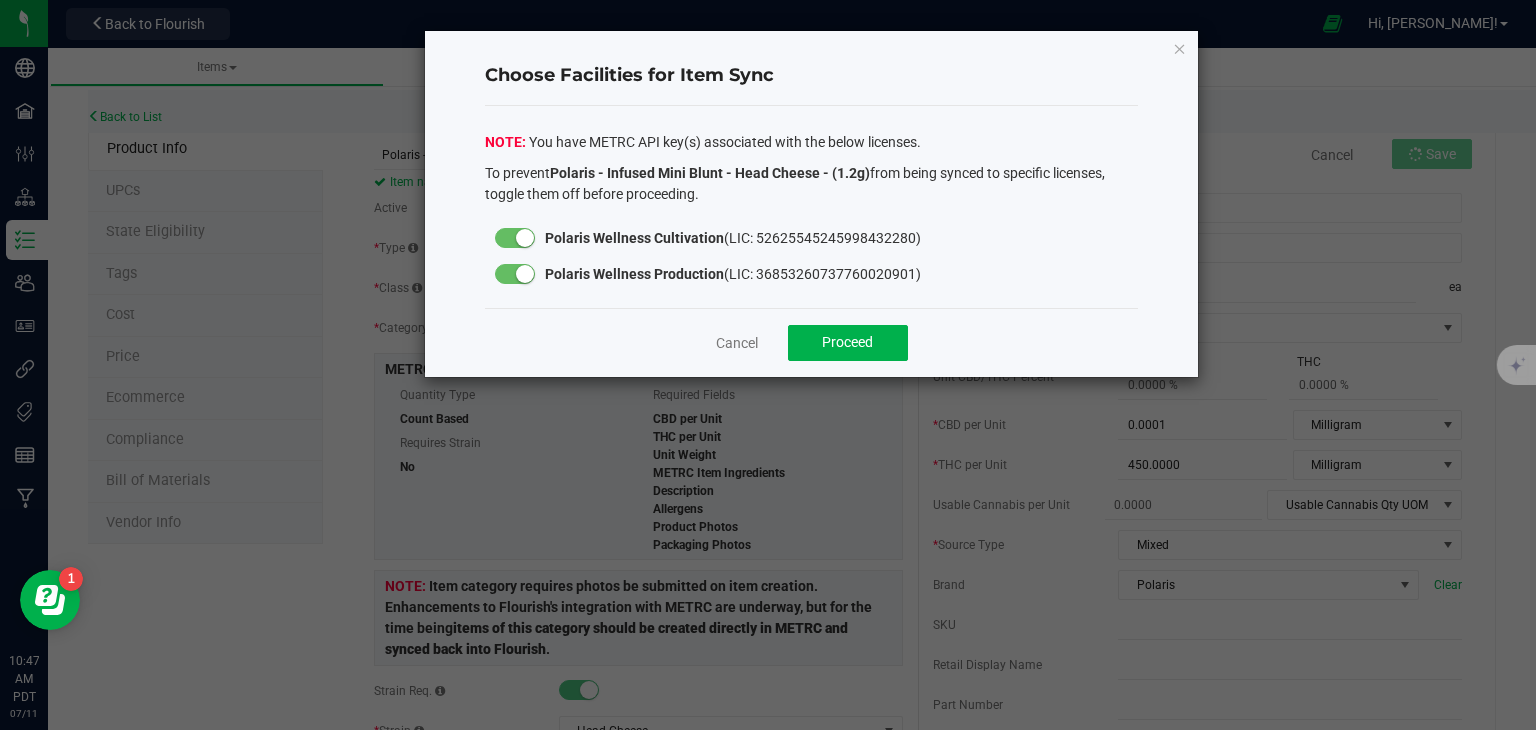 click 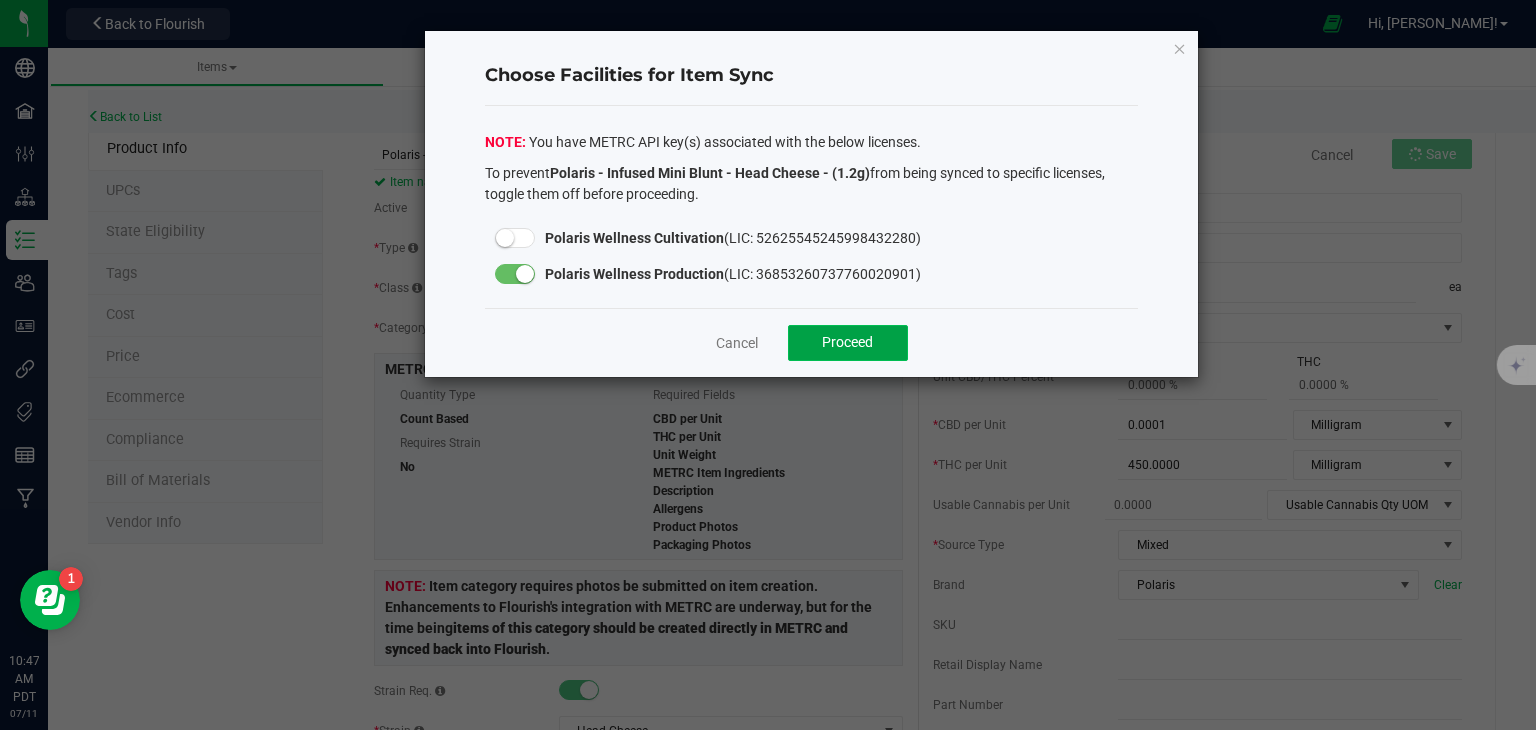 click on "Proceed" 